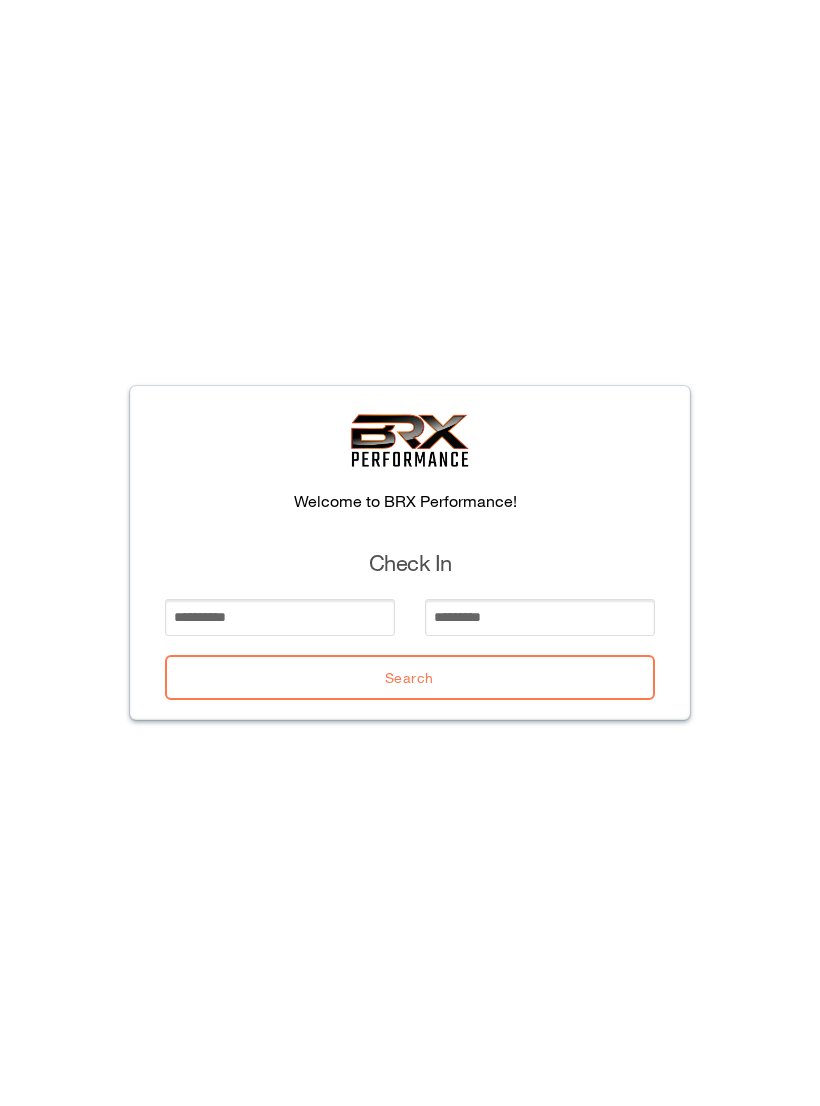 scroll, scrollTop: 0, scrollLeft: 0, axis: both 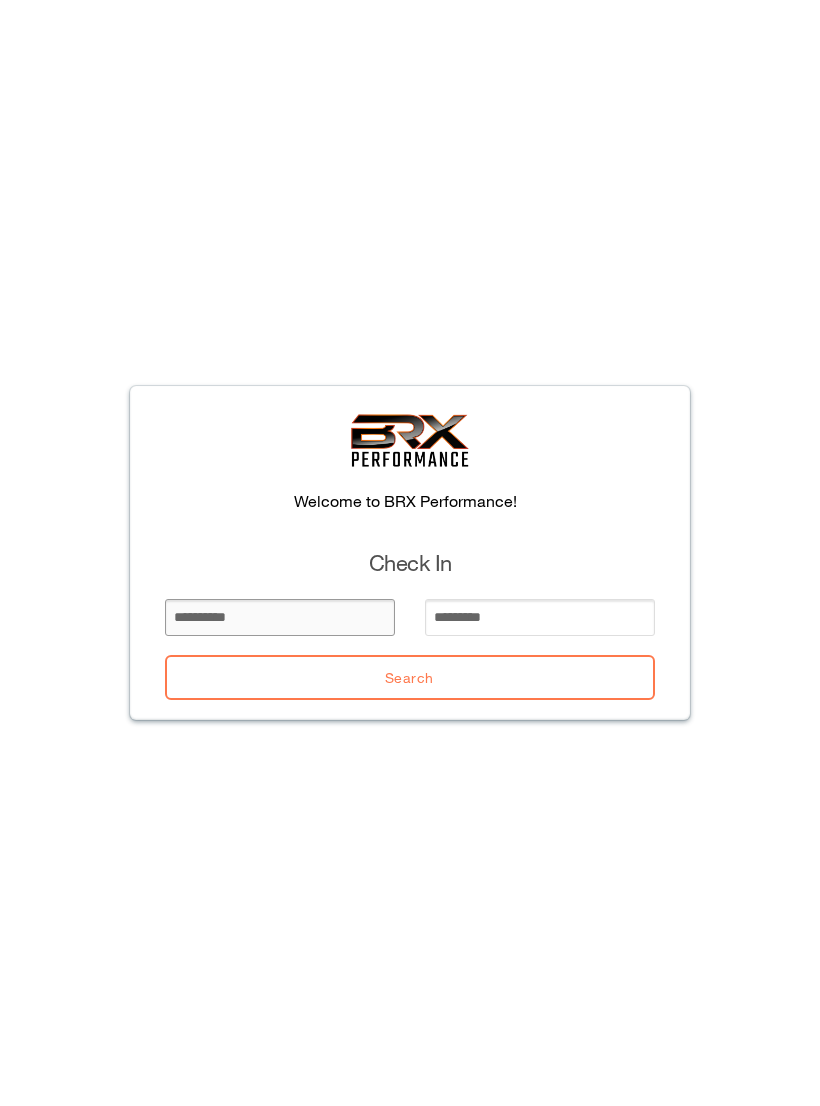 click at bounding box center [280, 617] 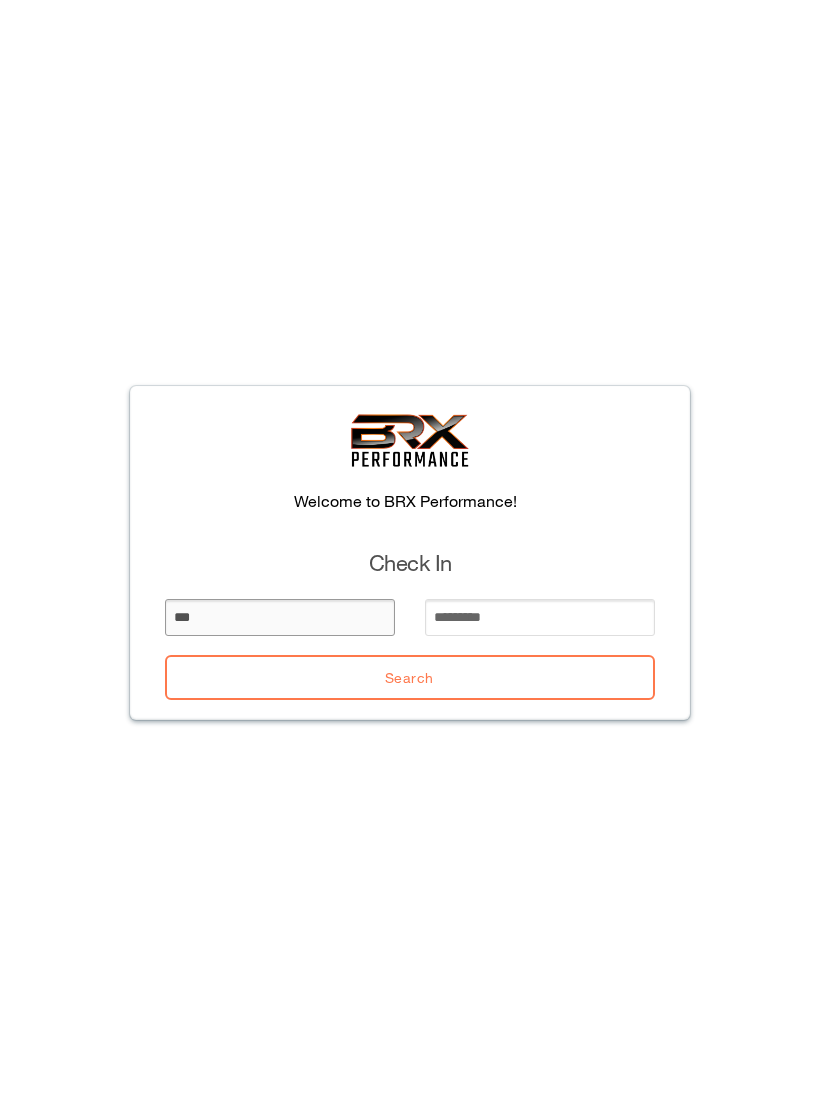 type on "***" 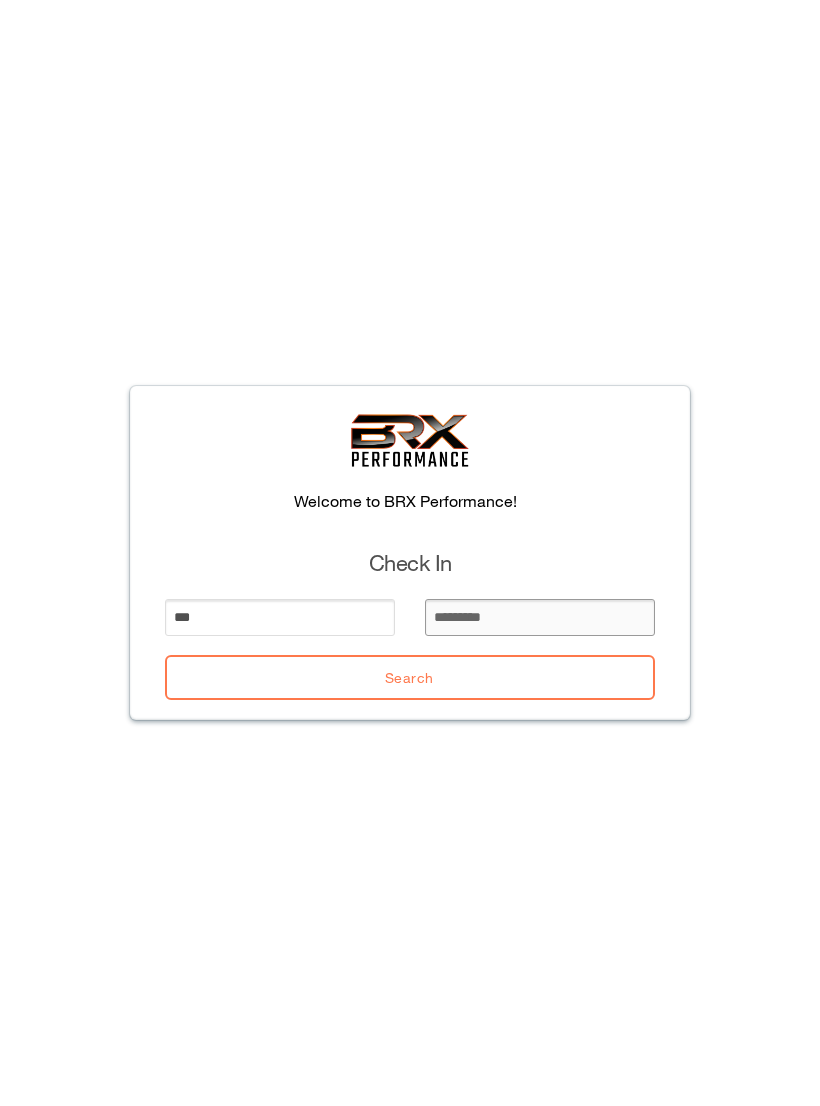 click at bounding box center (540, 617) 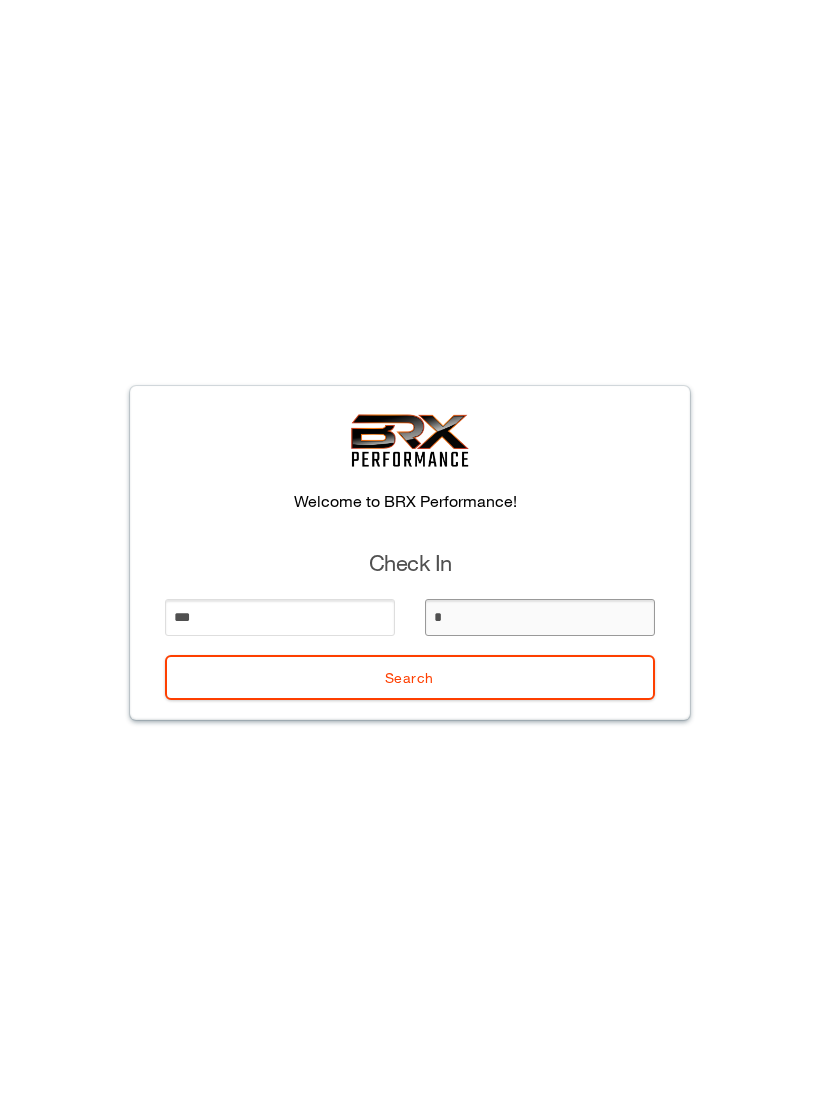 type on "**" 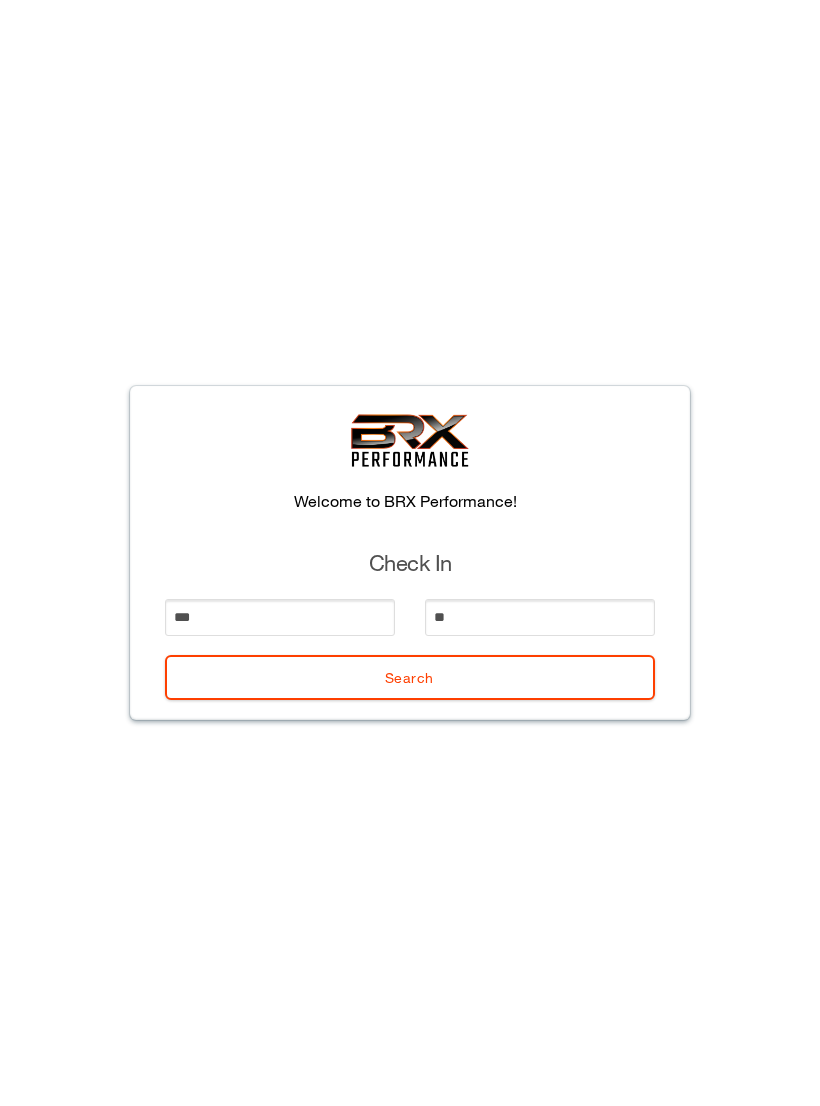 click on "Search" at bounding box center [410, 677] 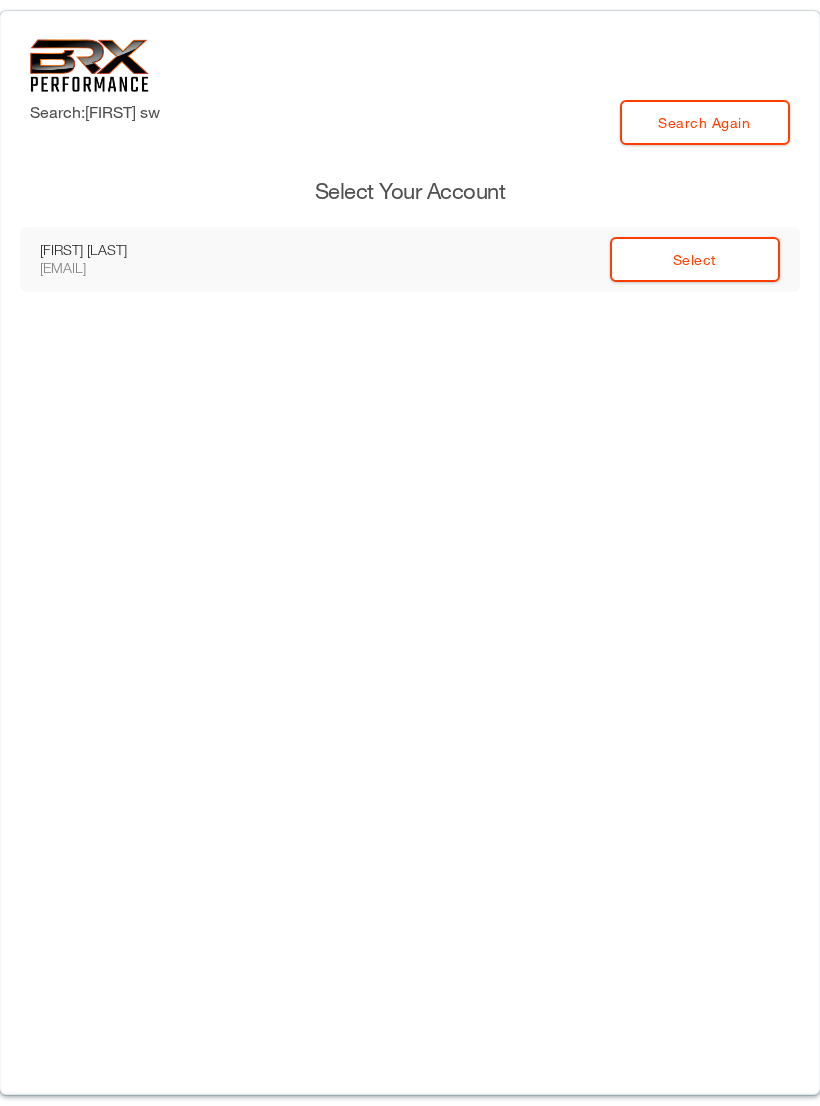 click on "Select" at bounding box center (695, 259) 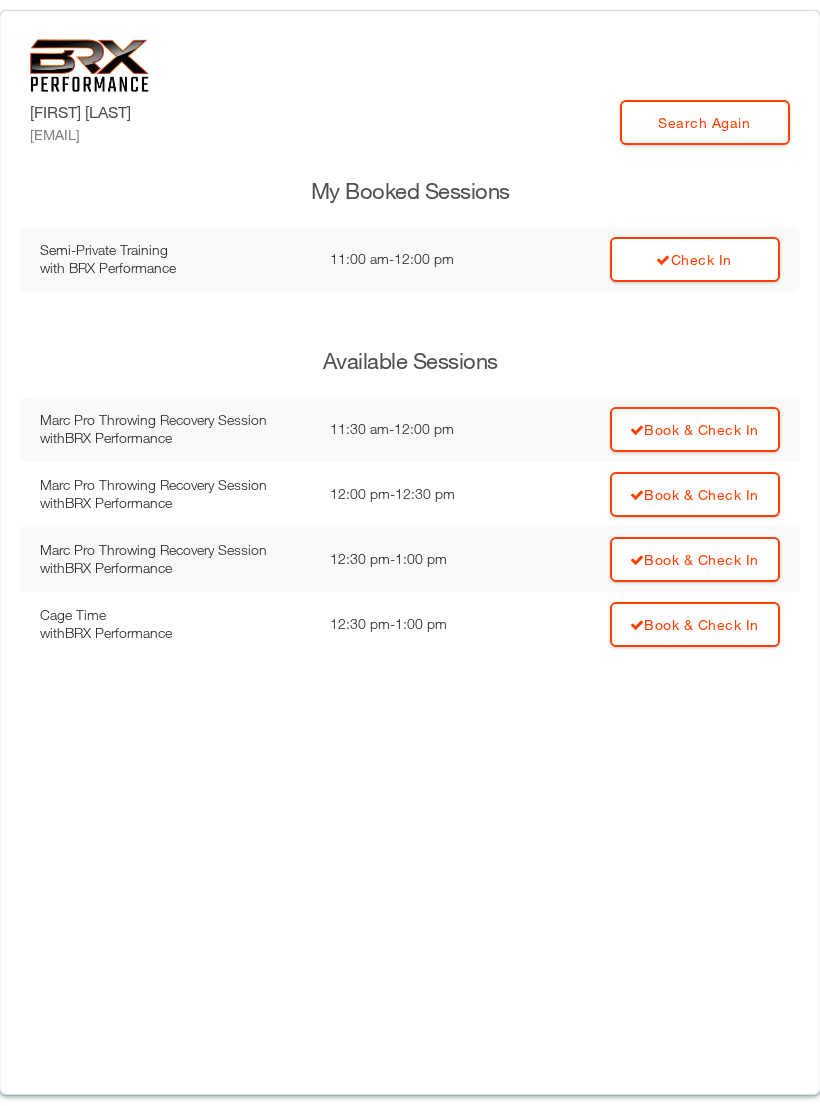 click on "Check In" at bounding box center (660, 259) 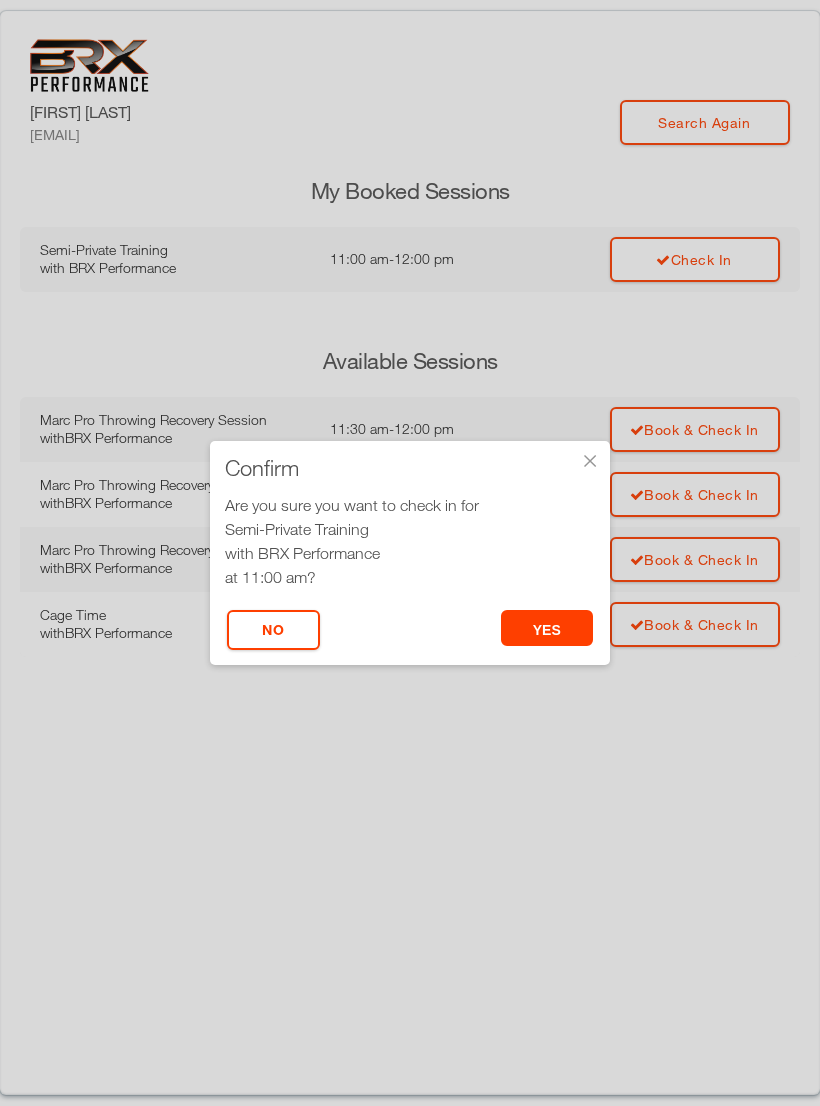 click on "yes" at bounding box center (547, 628) 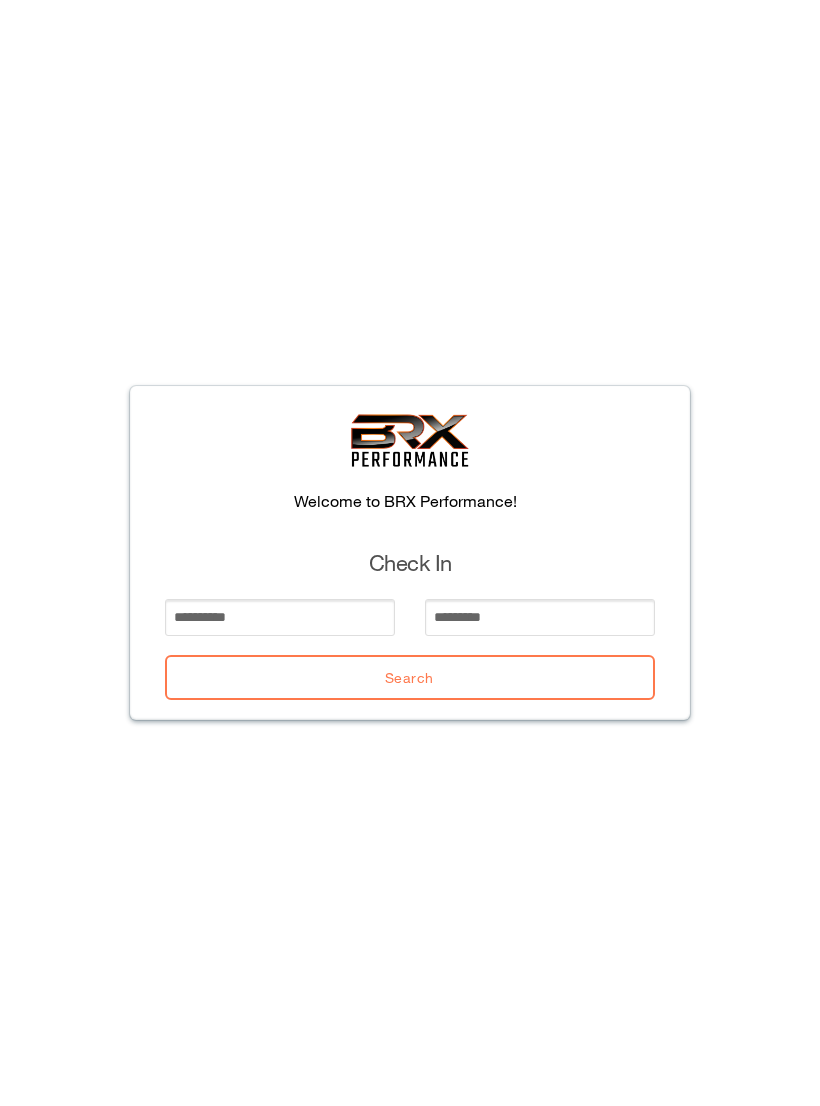 scroll, scrollTop: 0, scrollLeft: 0, axis: both 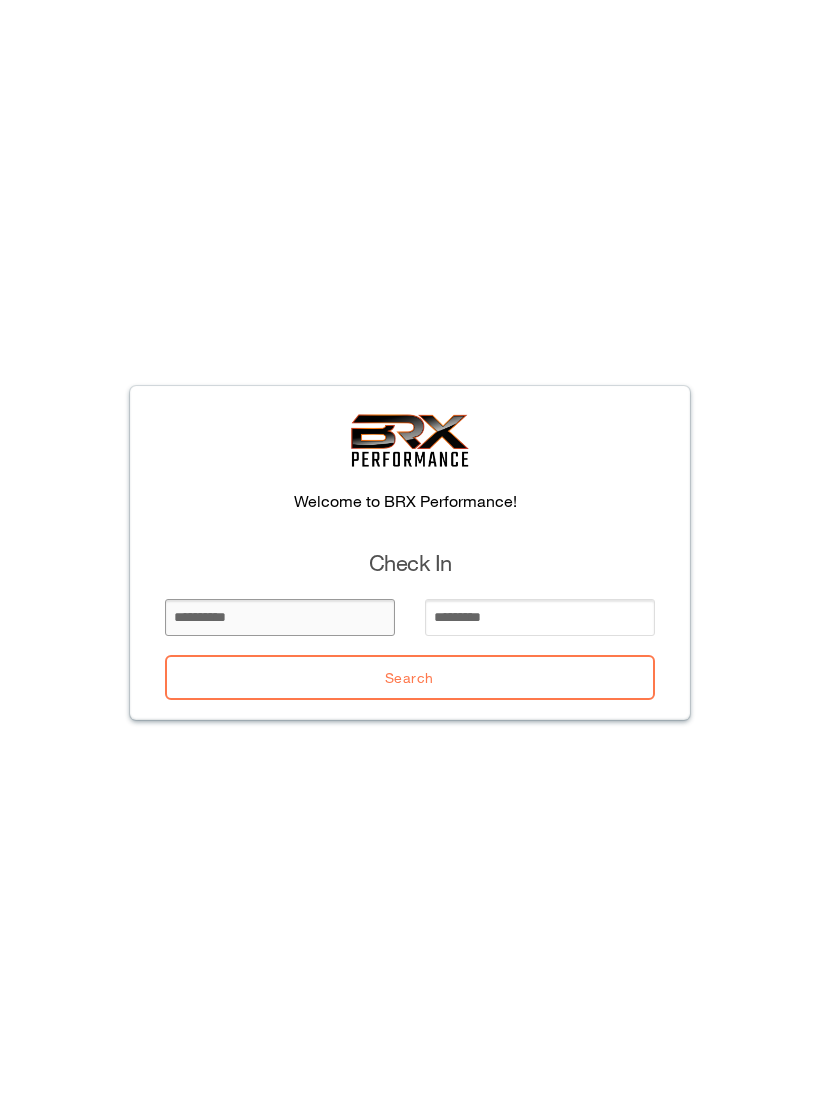 click at bounding box center [280, 617] 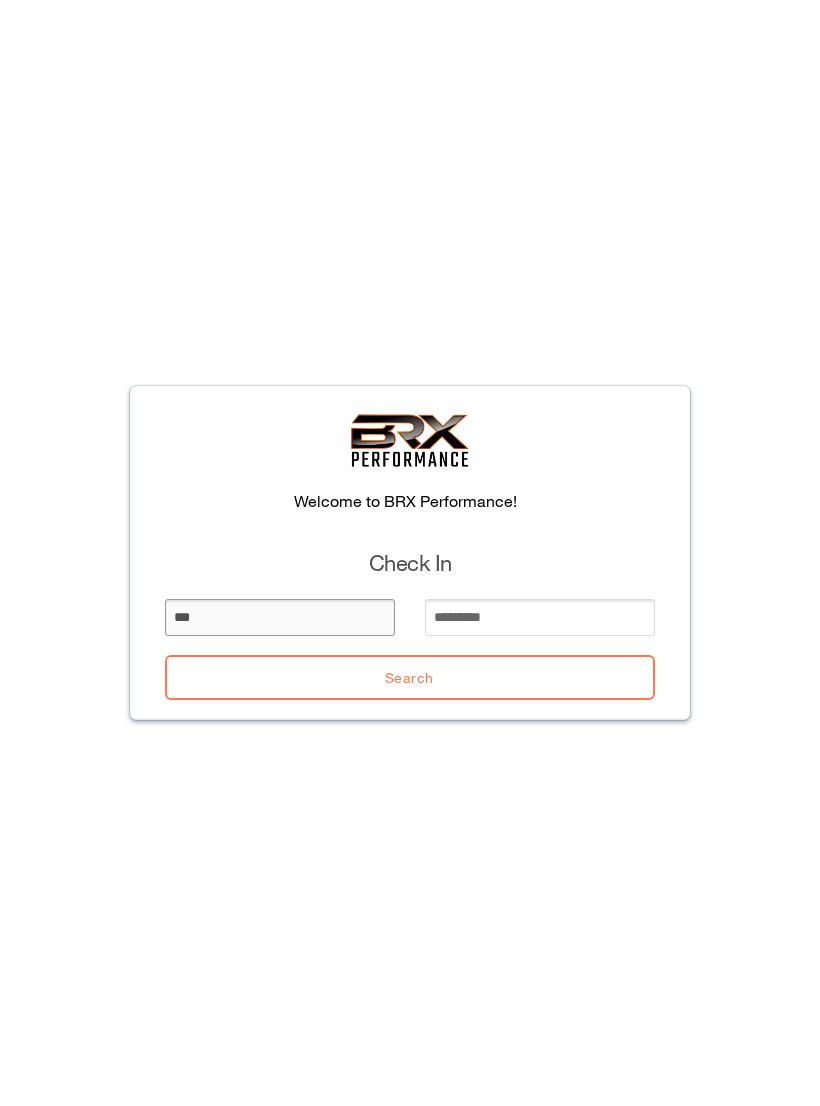 type on "***" 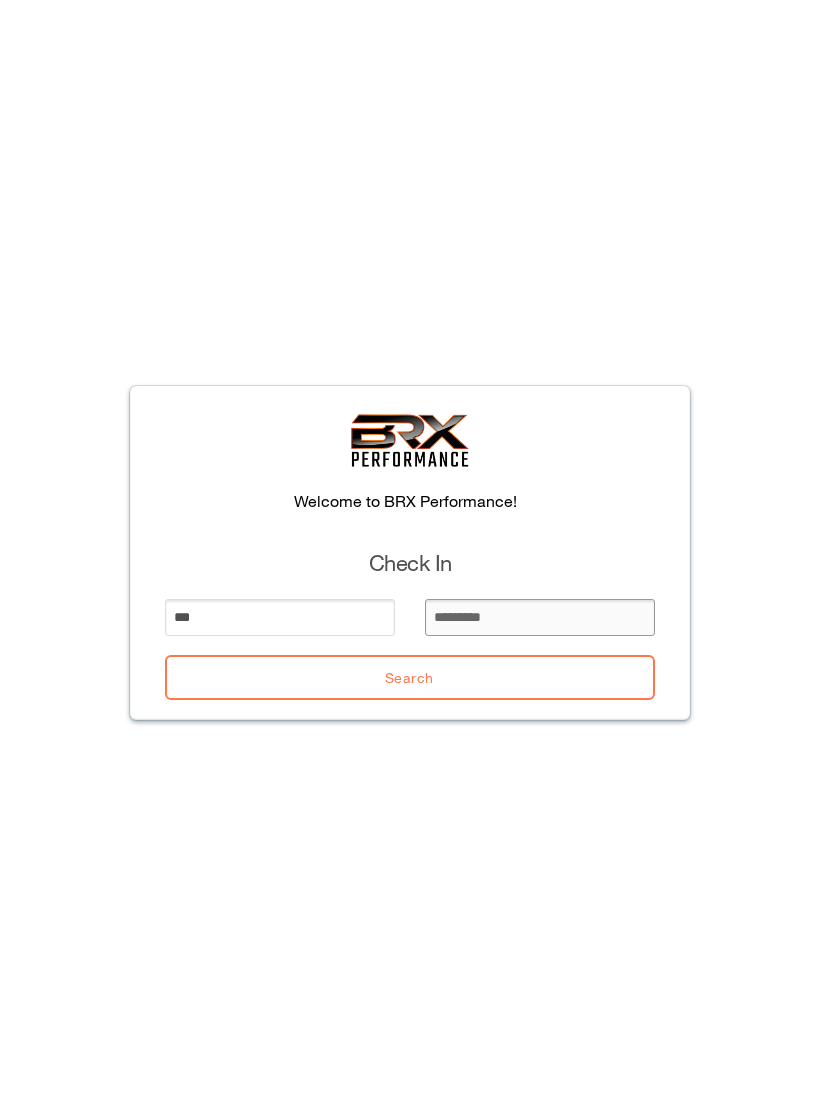 click at bounding box center (540, 617) 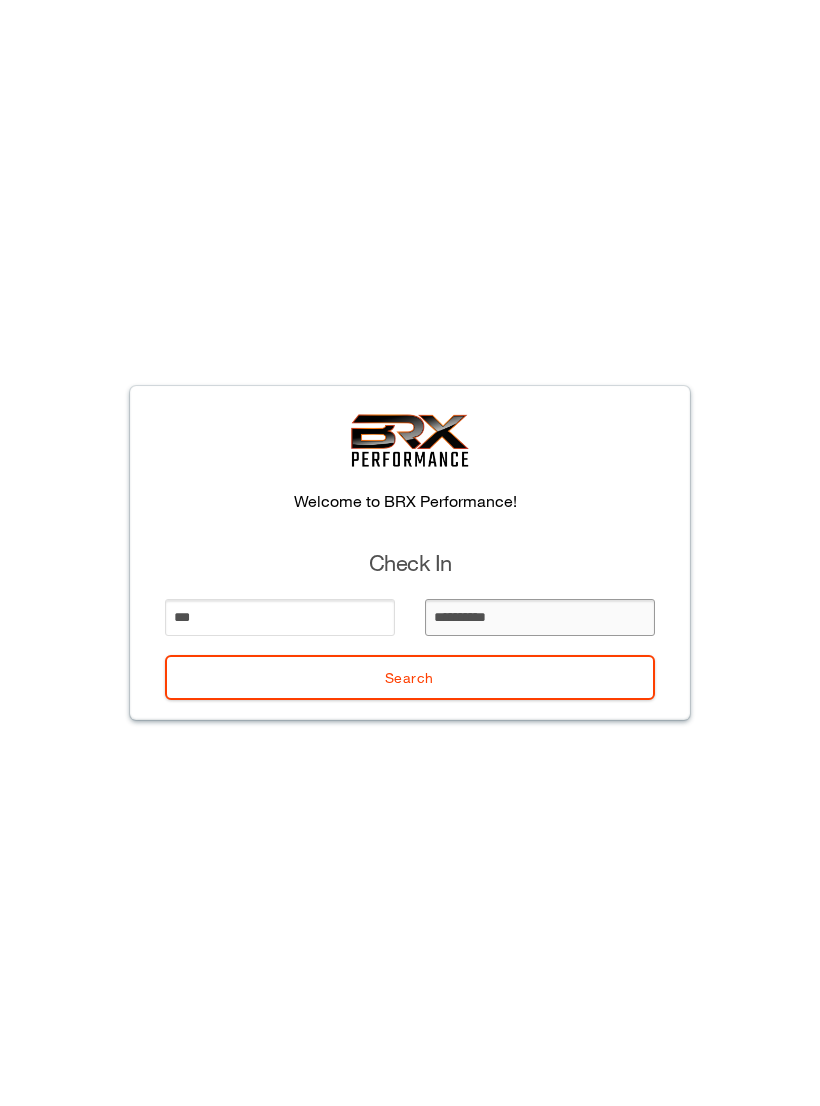 type on "**********" 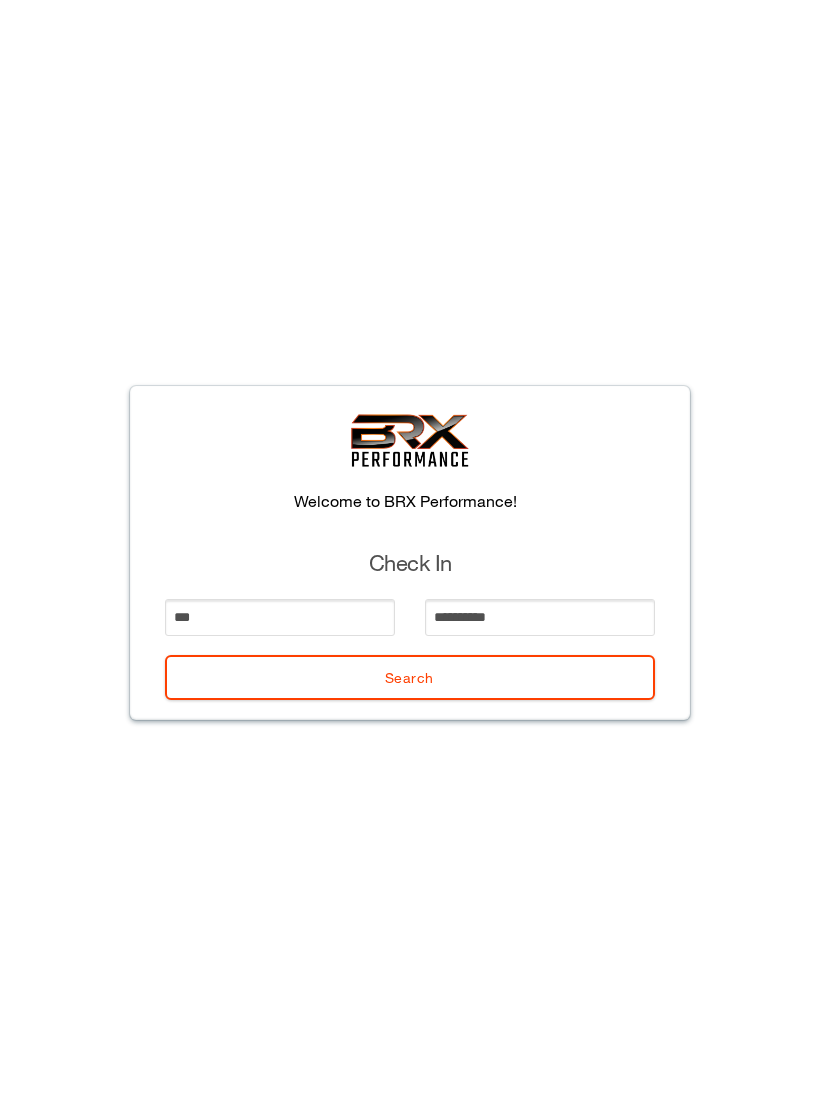 click on "**********" at bounding box center [410, 553] 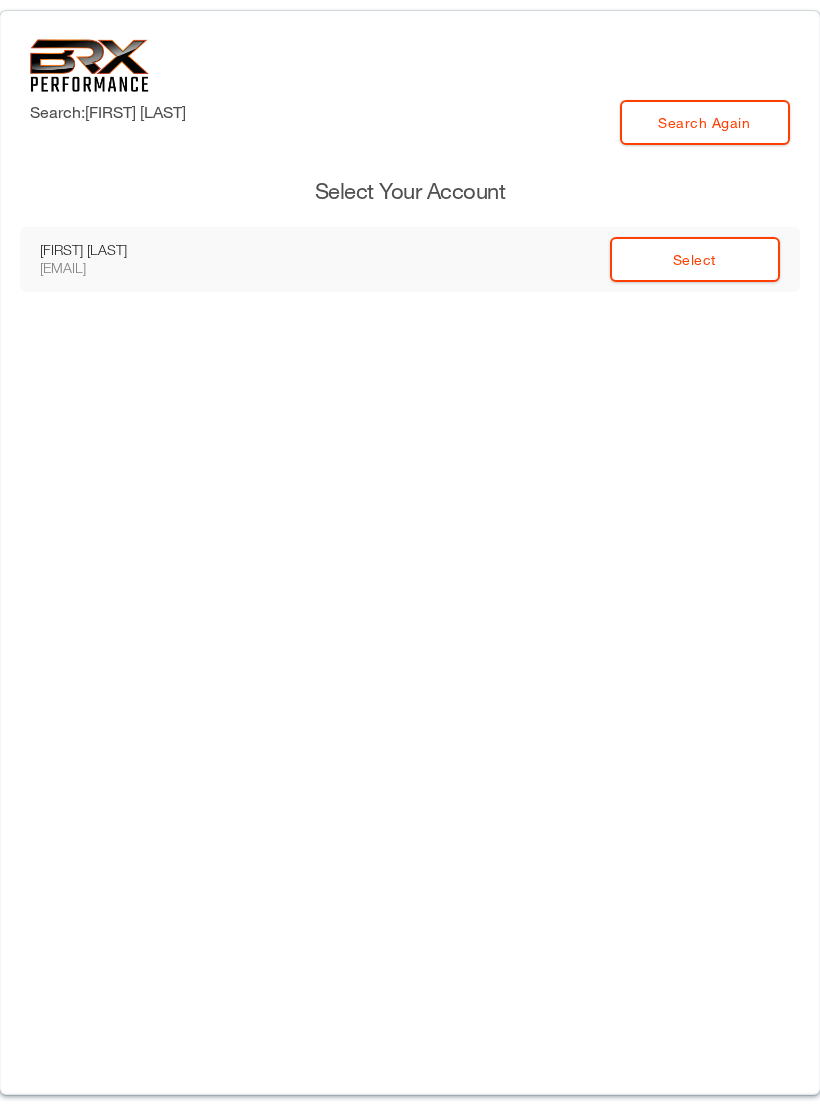 click on "Select" at bounding box center (695, 259) 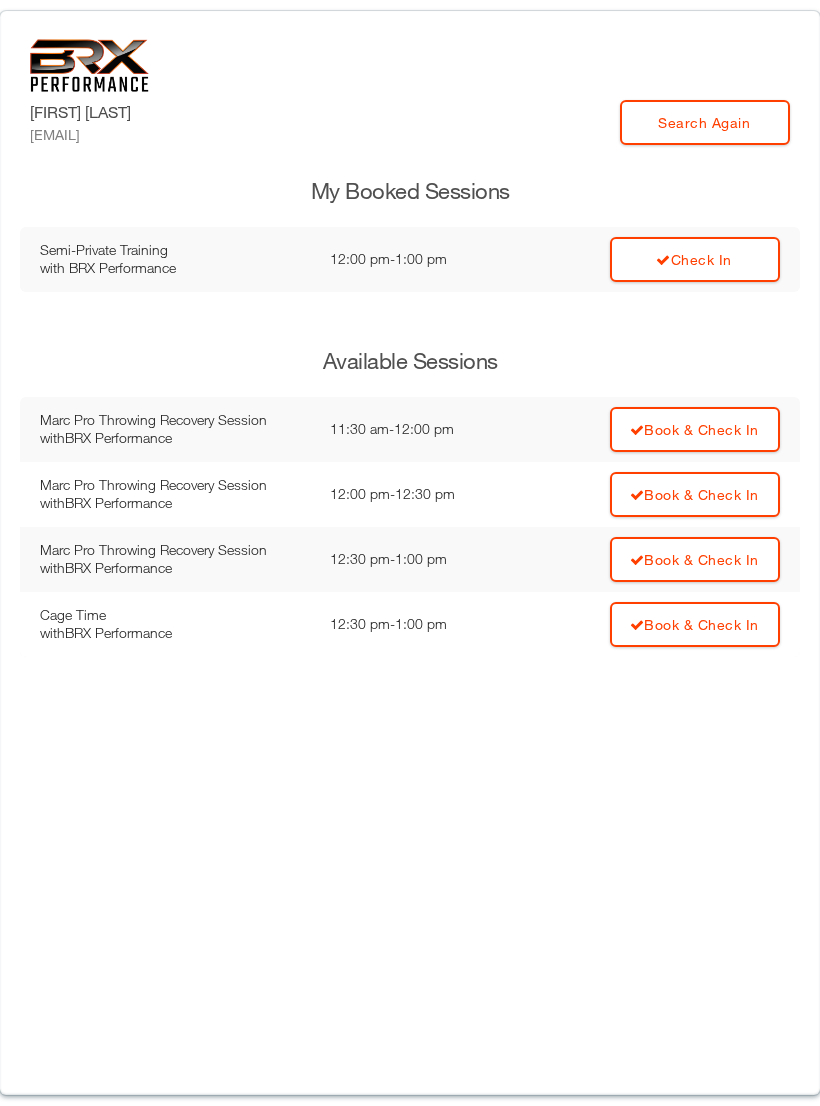 click at bounding box center (663, 260) 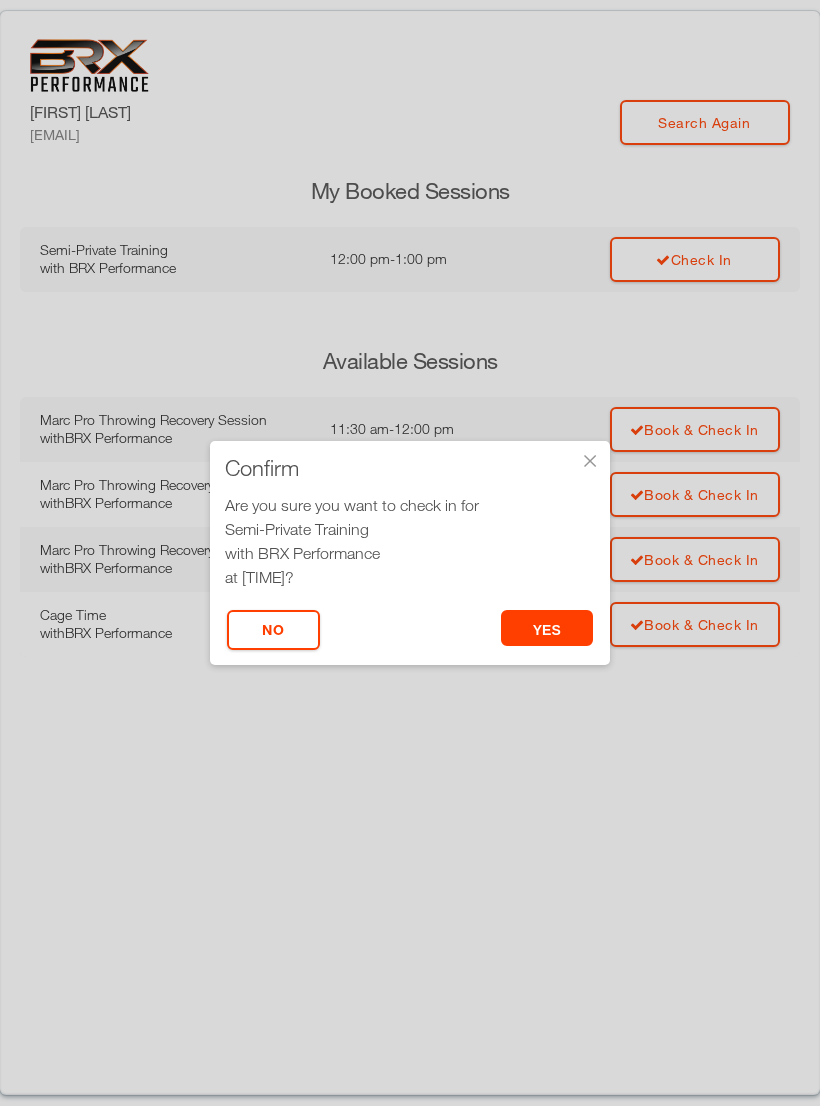 click on "yes" at bounding box center (547, 628) 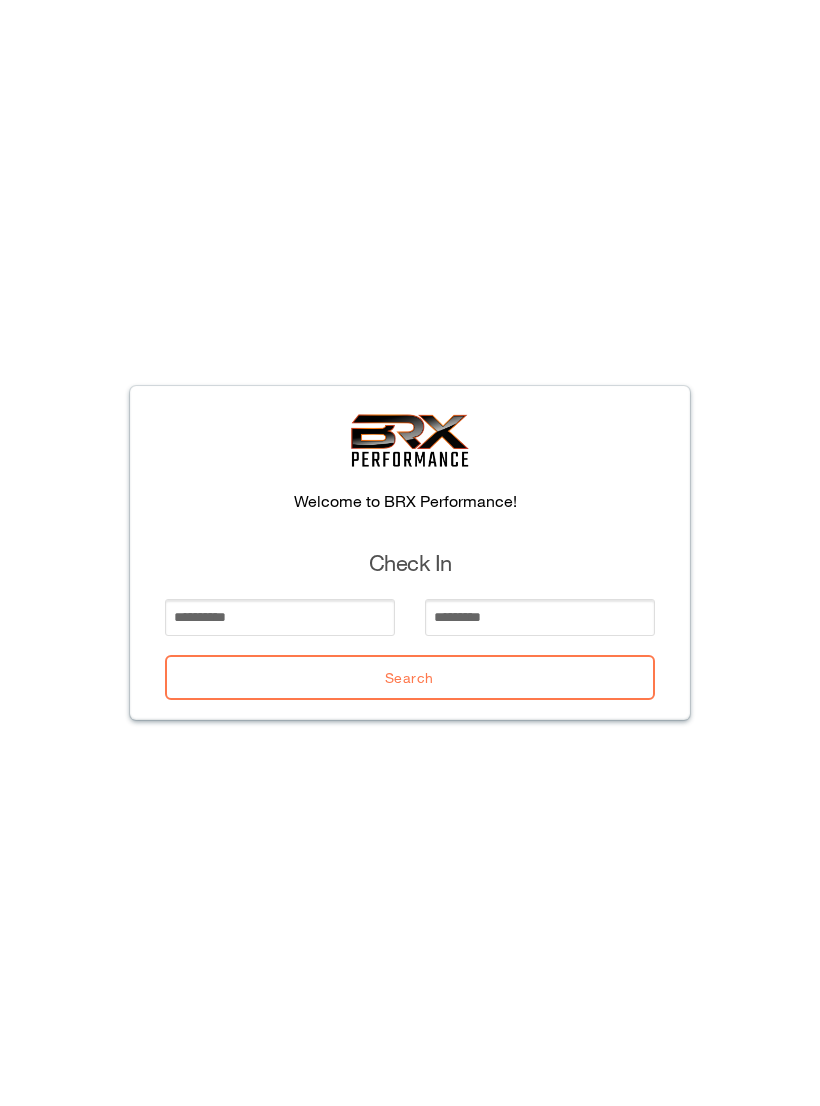 scroll, scrollTop: 0, scrollLeft: 0, axis: both 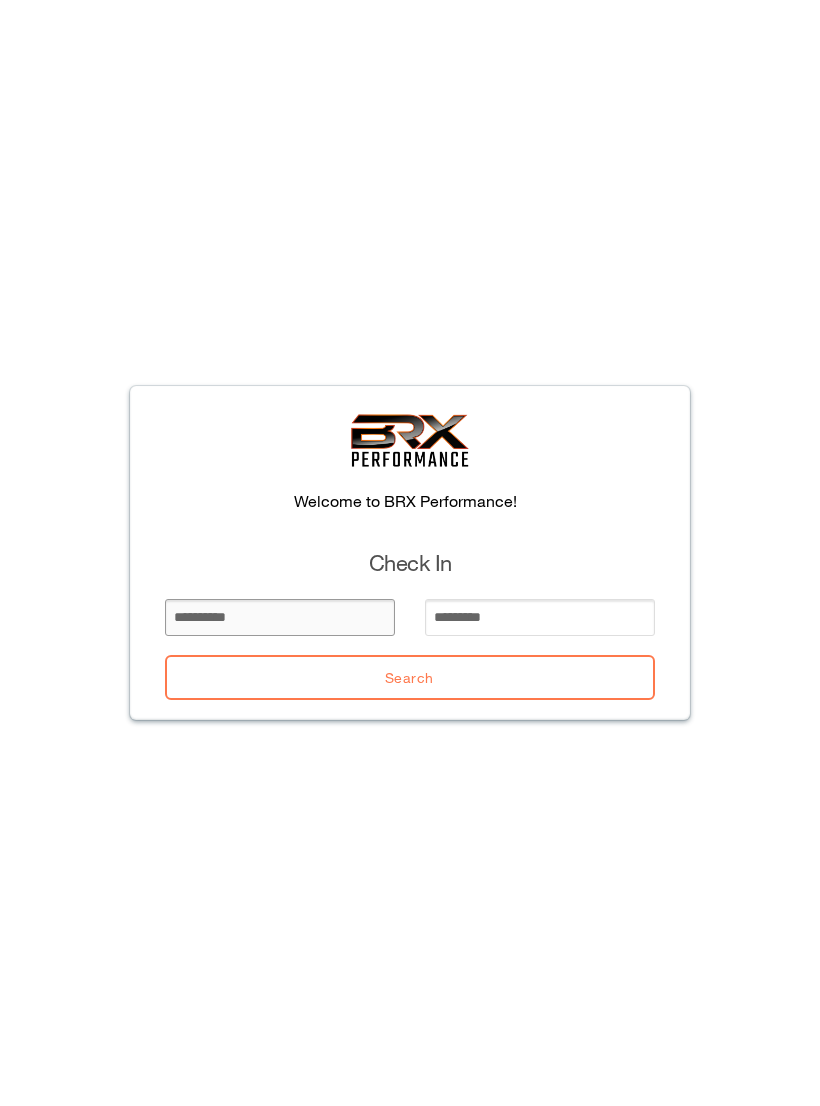 click at bounding box center (280, 617) 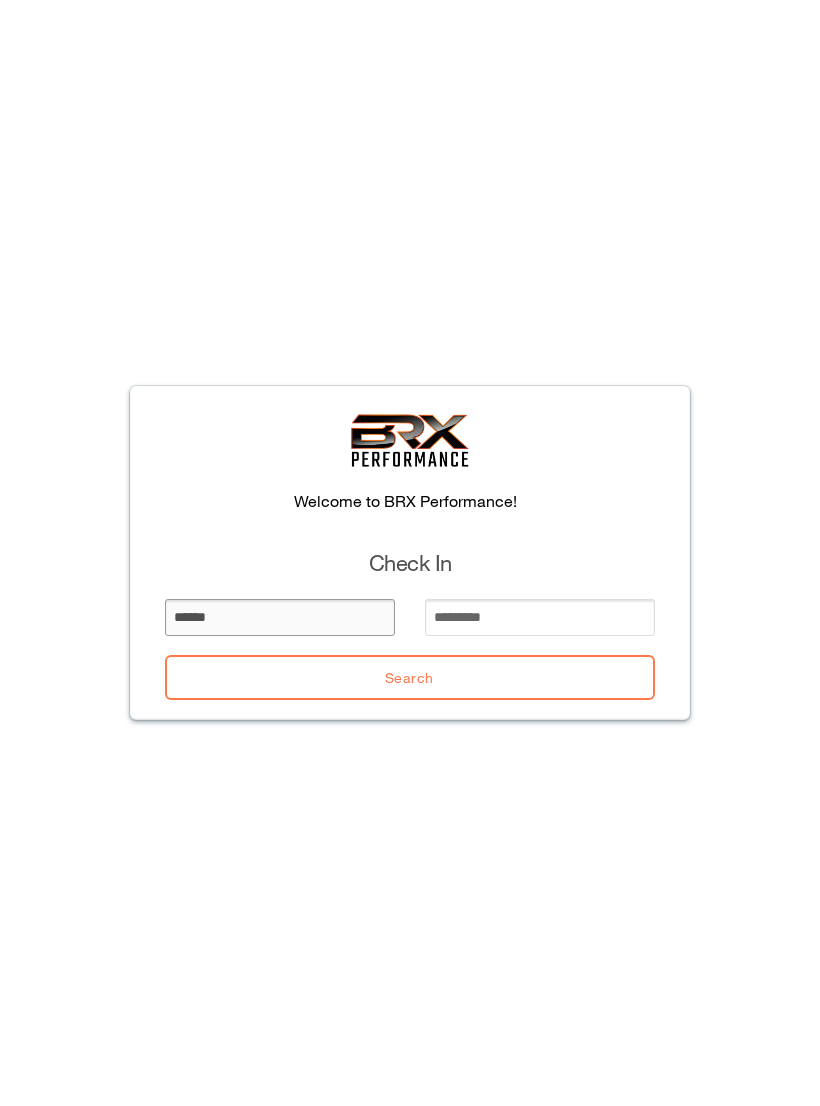 type on "******" 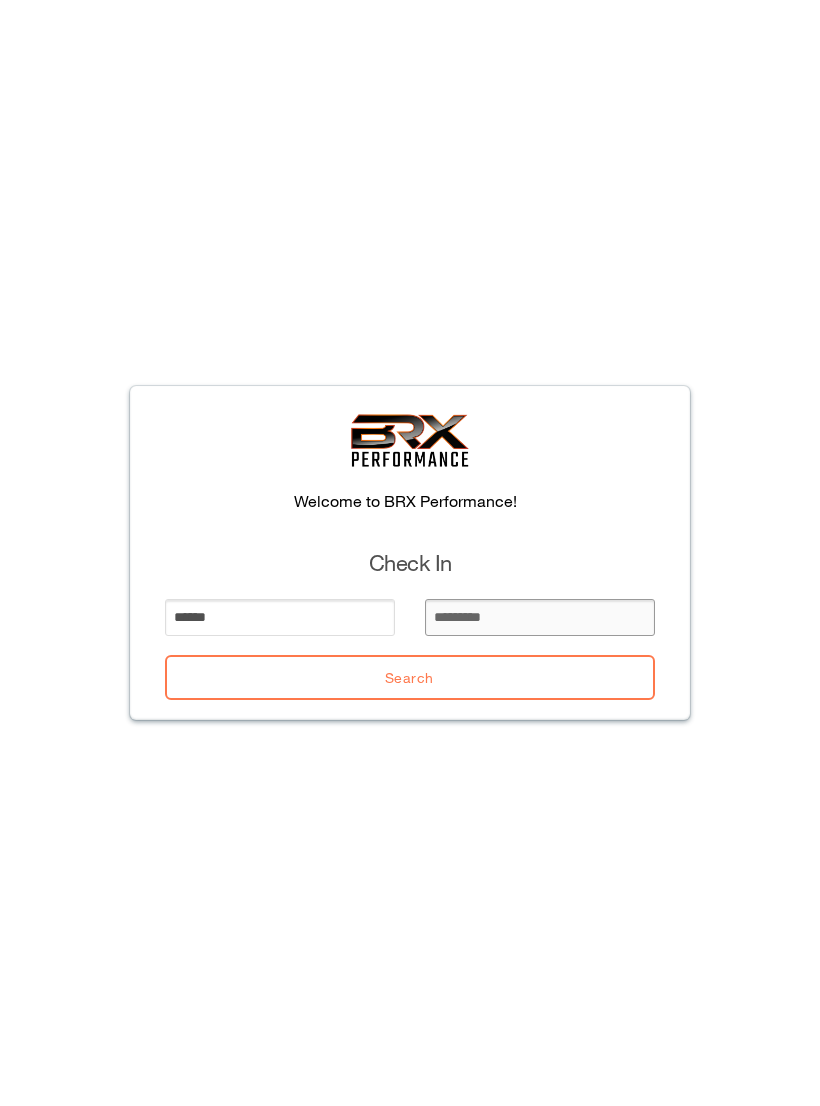 click at bounding box center (540, 617) 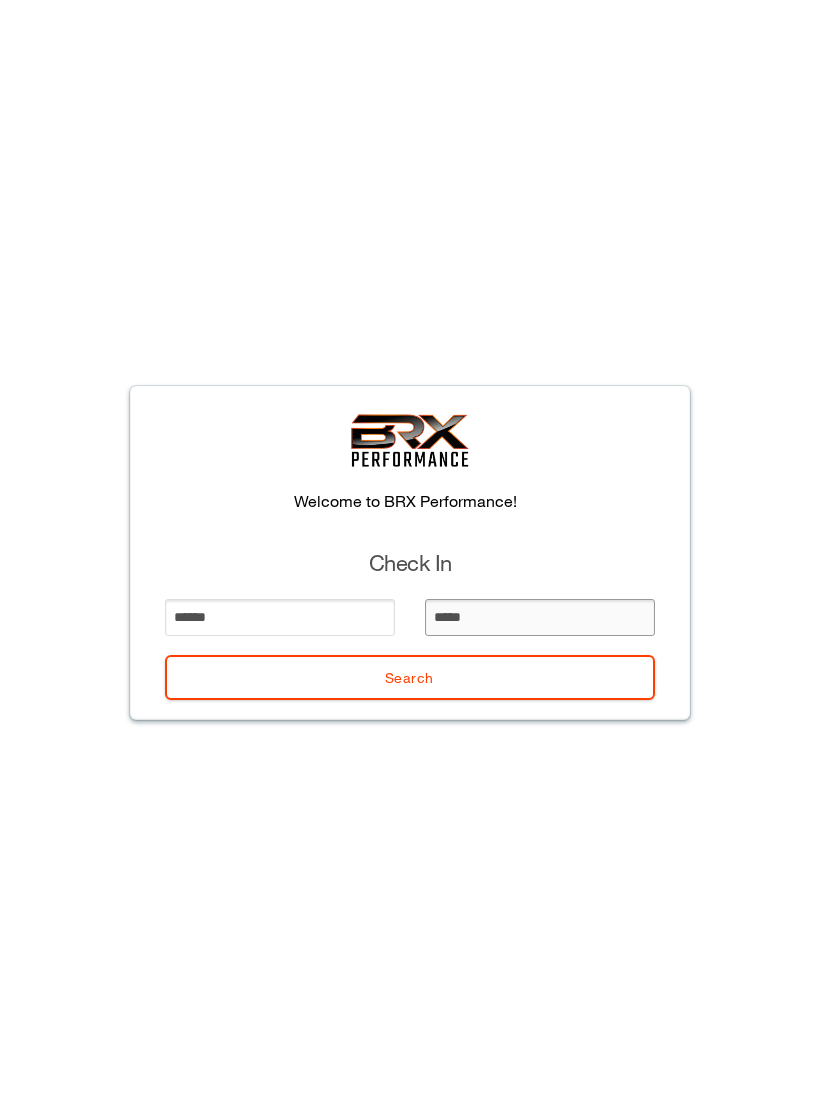 type on "******" 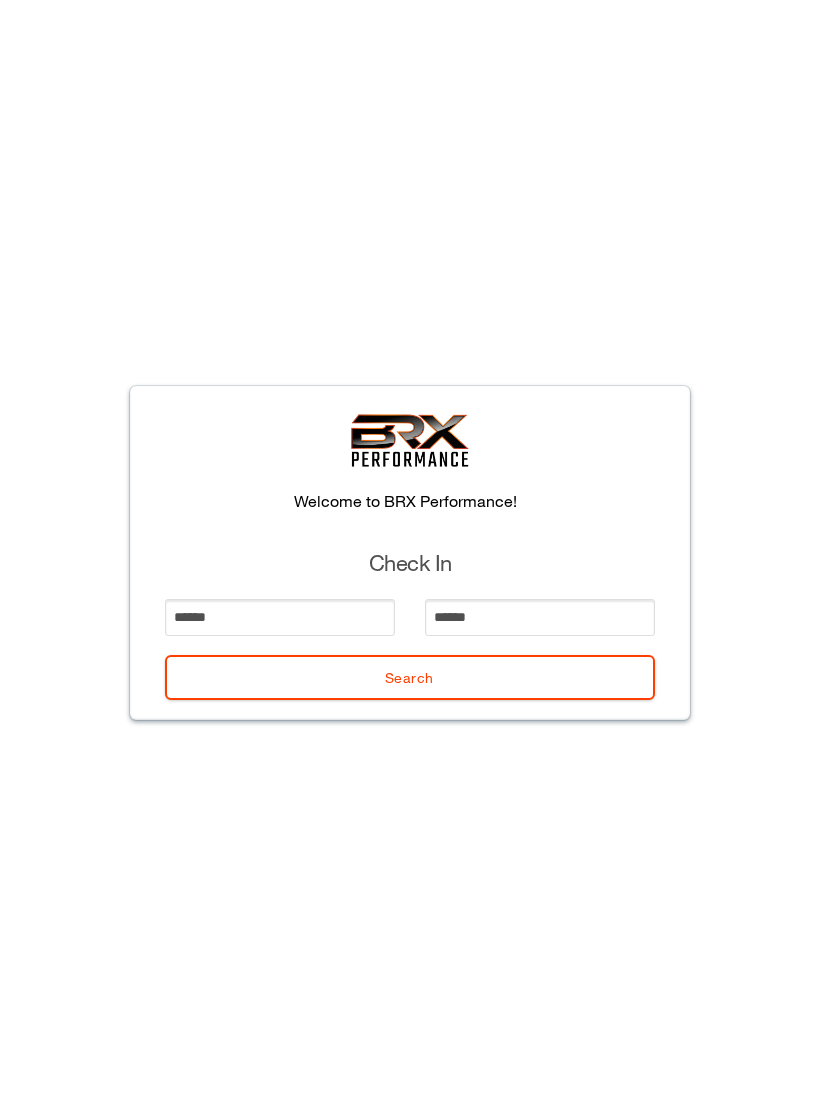 click on "Search" at bounding box center [410, 677] 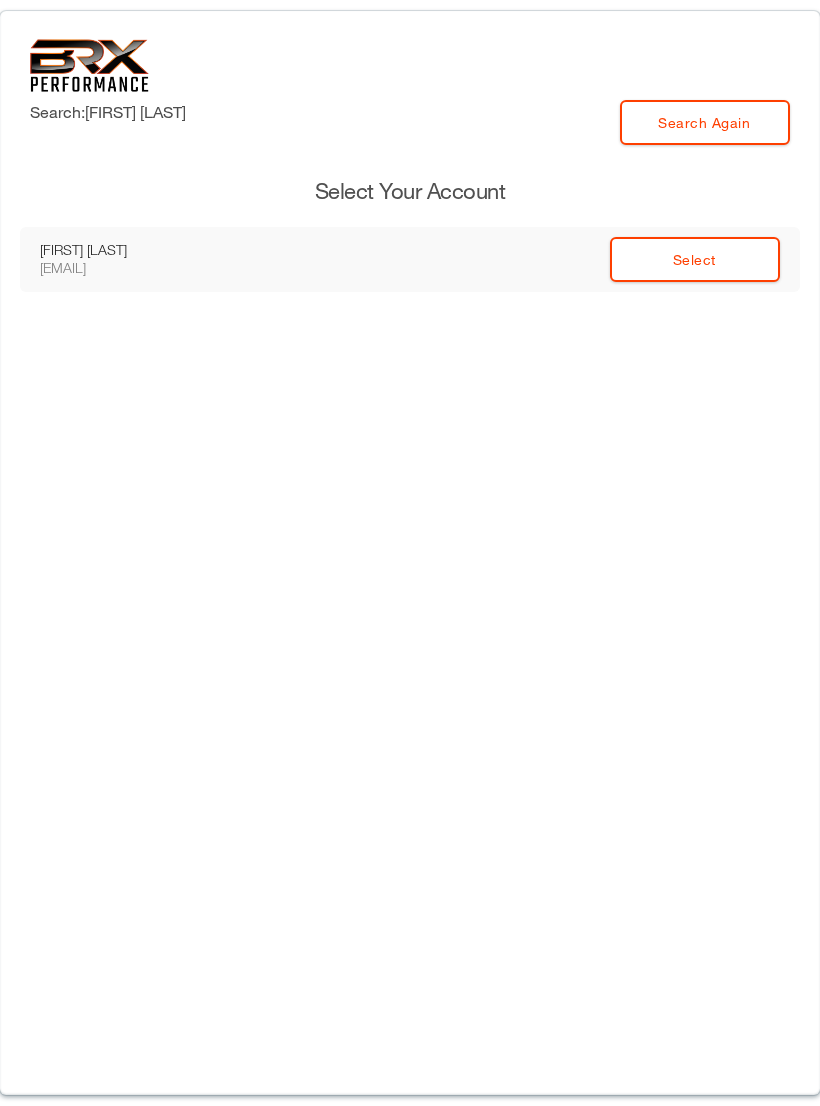 click on "Search:  connor   boyles
Search Again
Select Your Account
Connor   Boyles
dcboyles2@gmail.com
Select" at bounding box center [410, 553] 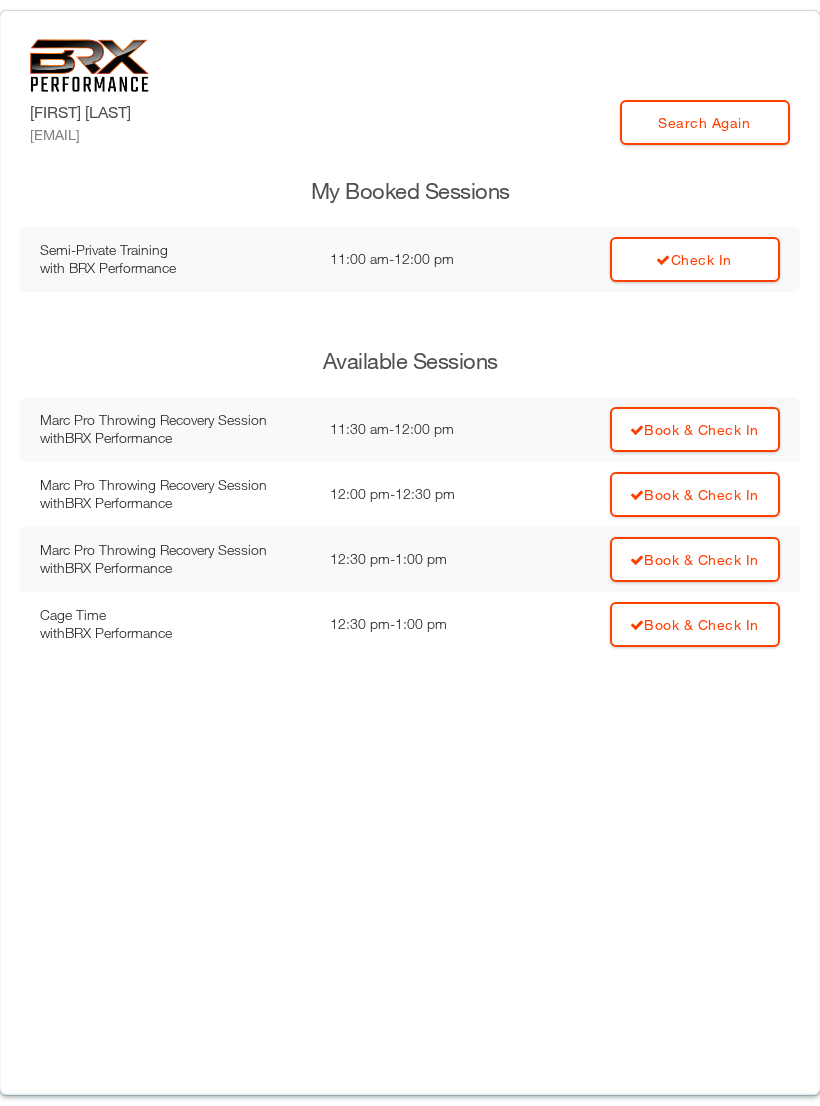 click on "Check In" at bounding box center (695, 259) 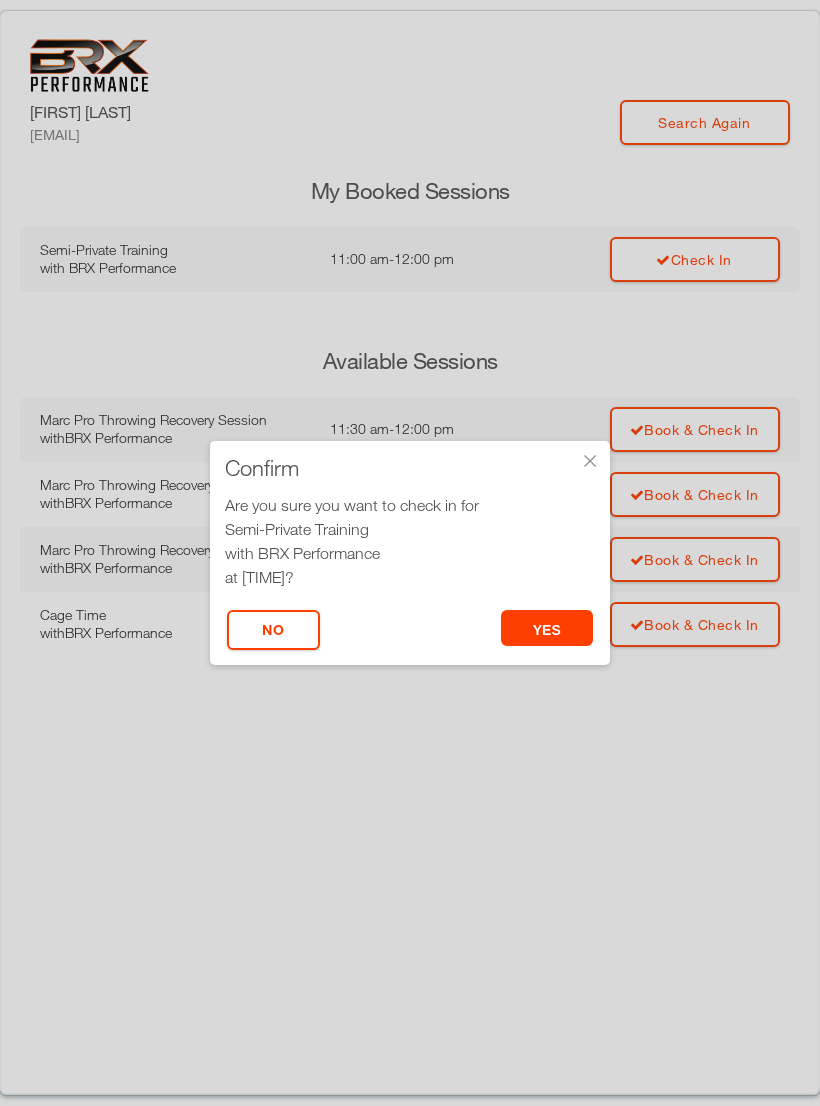 click on "yes" at bounding box center (547, 628) 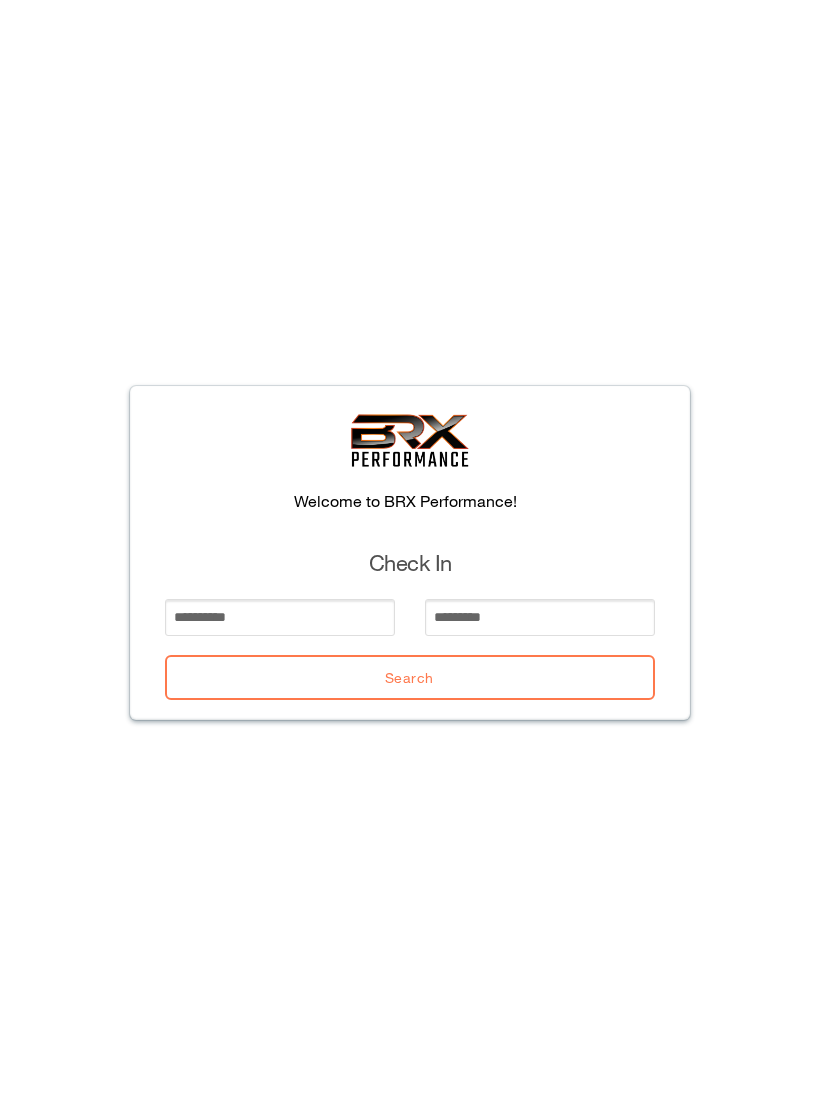 scroll, scrollTop: 0, scrollLeft: 0, axis: both 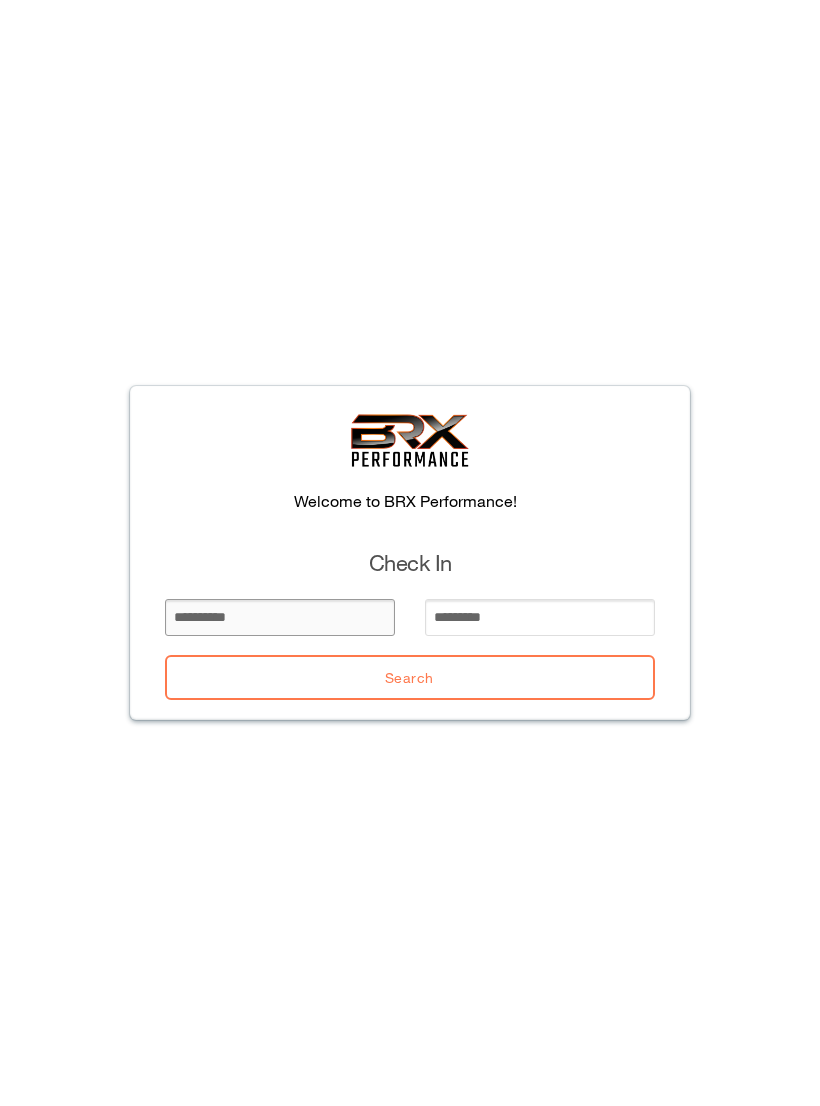 click at bounding box center (280, 617) 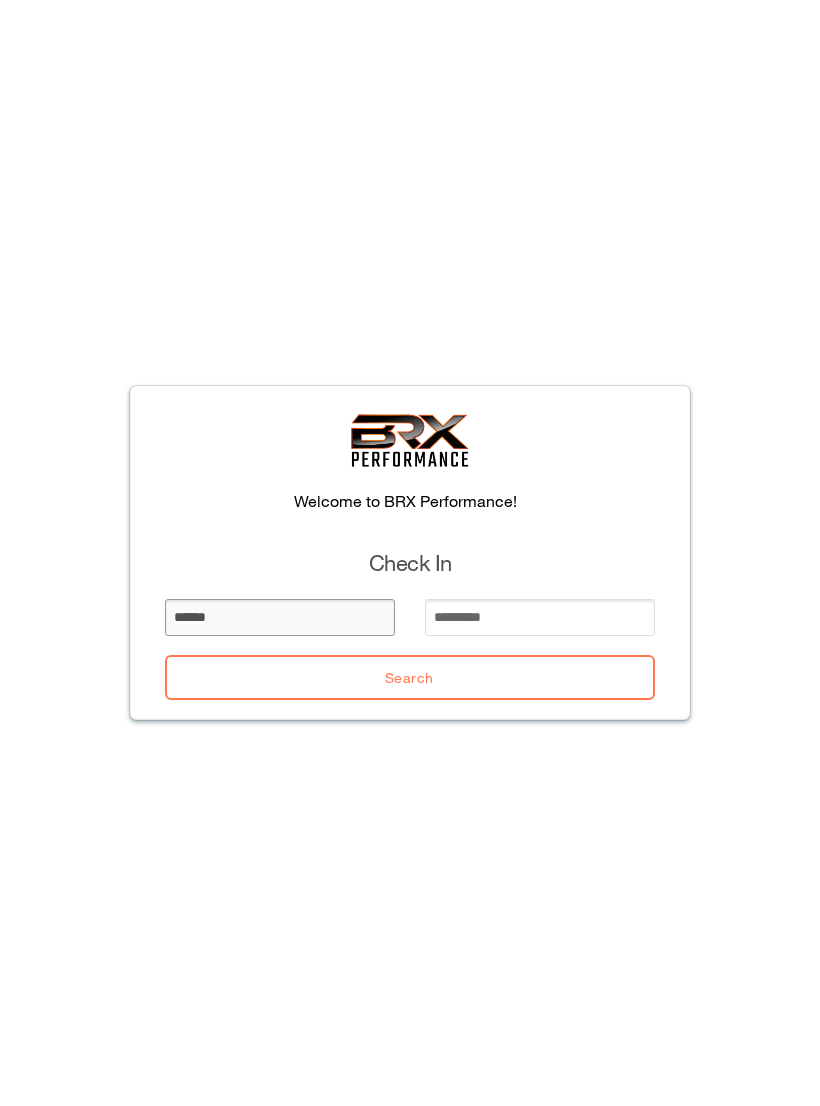 type on "******" 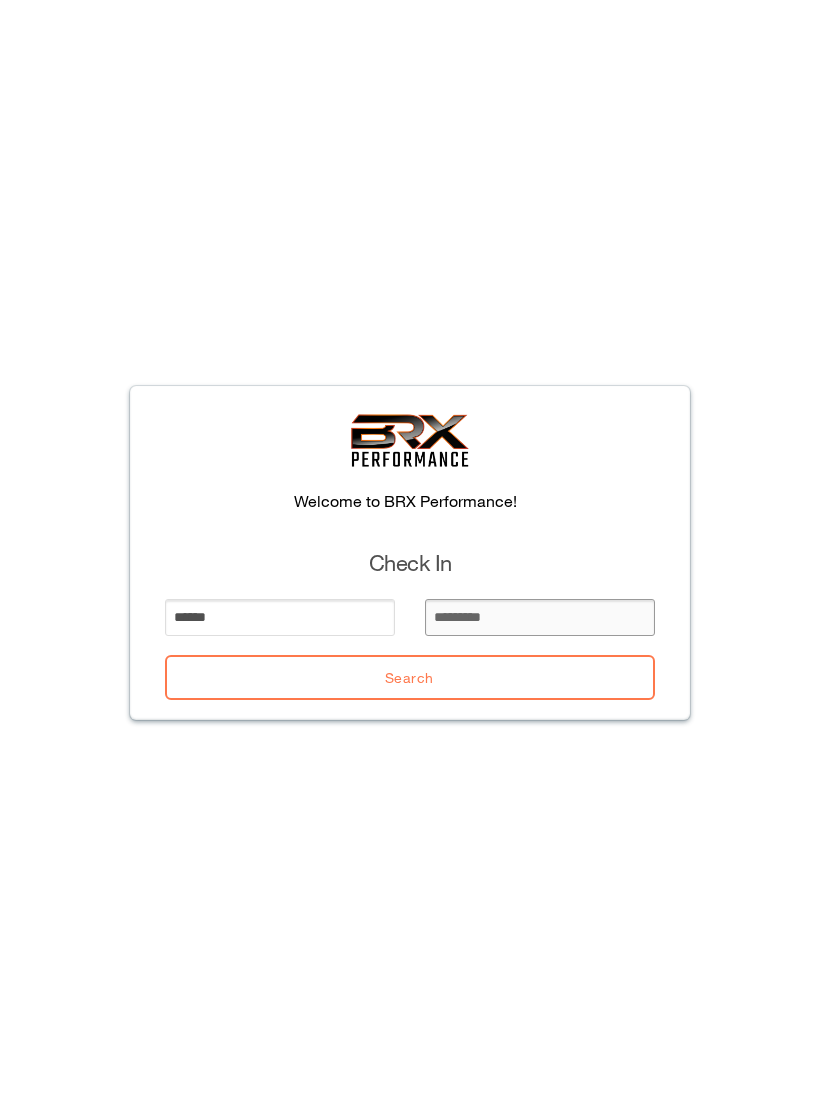click at bounding box center [540, 617] 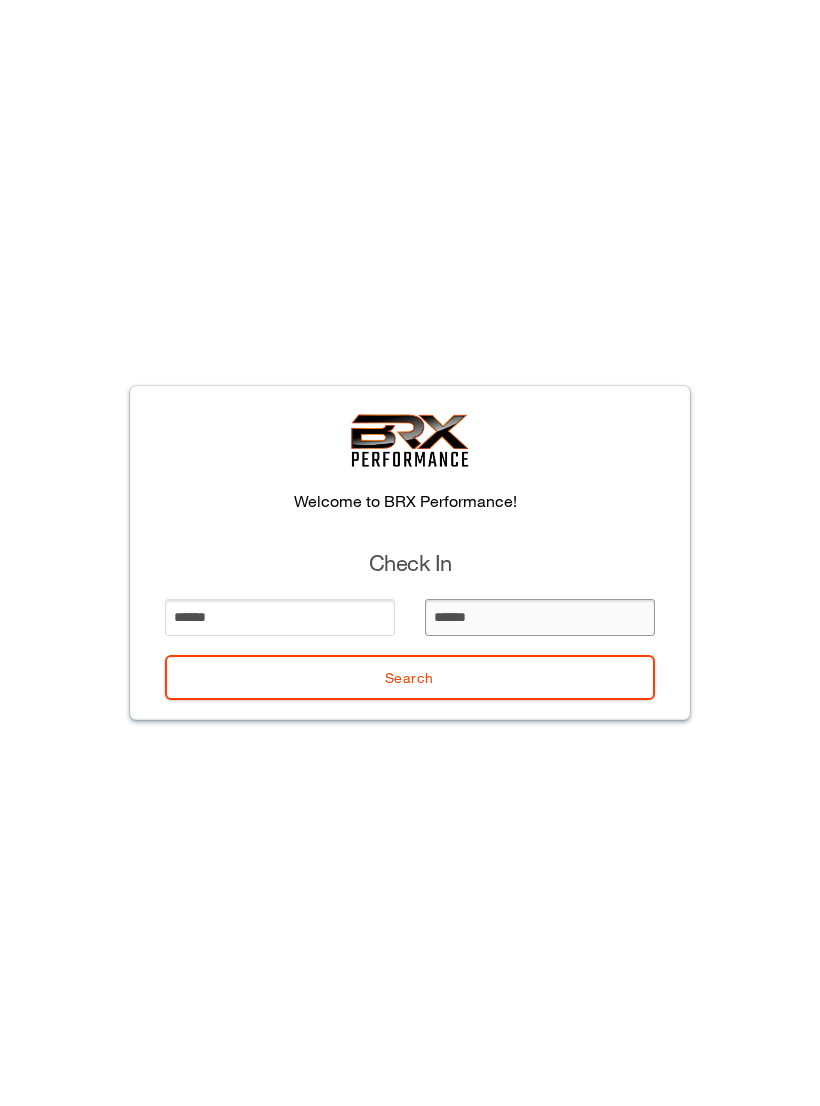 type on "*******" 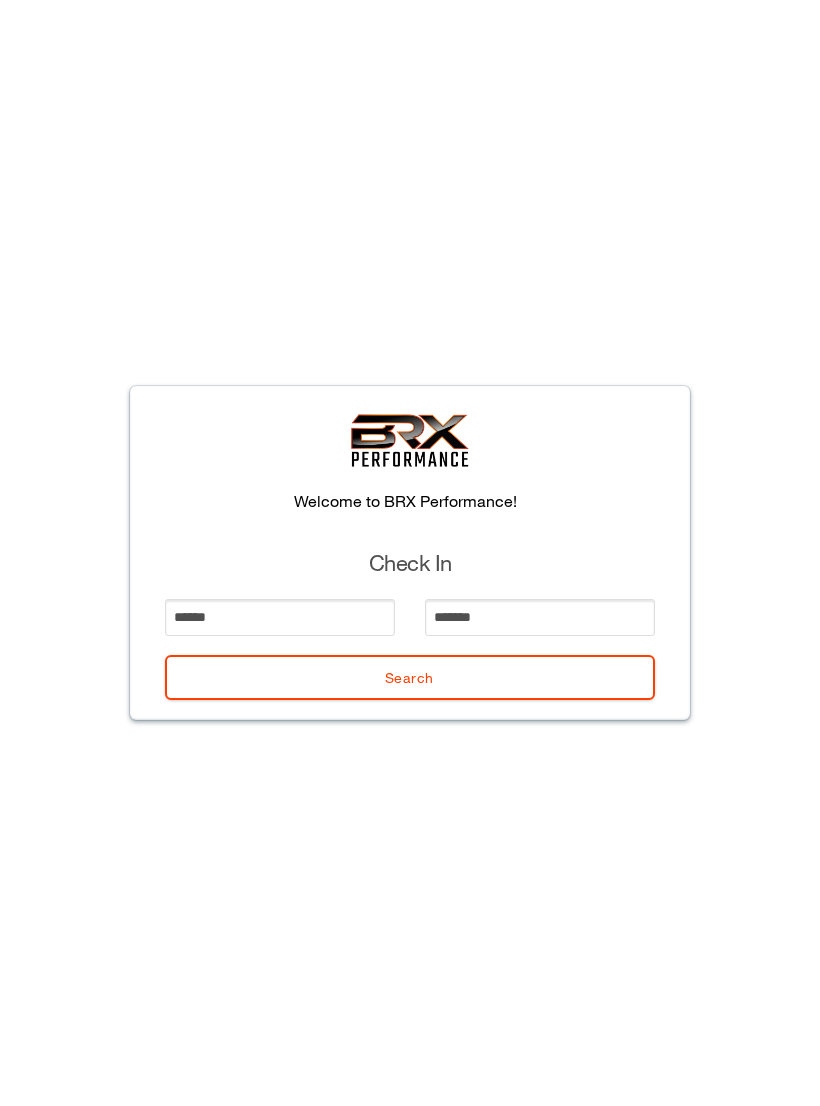 click on "Search" at bounding box center (410, 677) 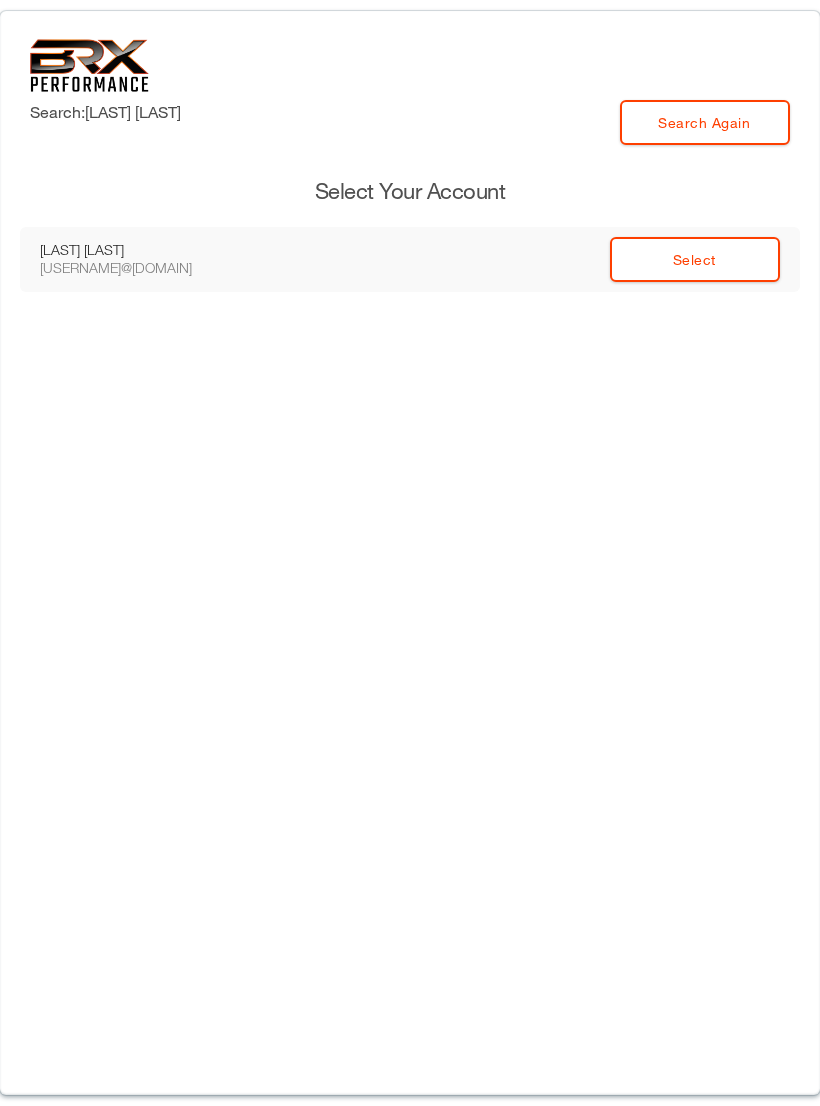 click on "Select" at bounding box center [695, 259] 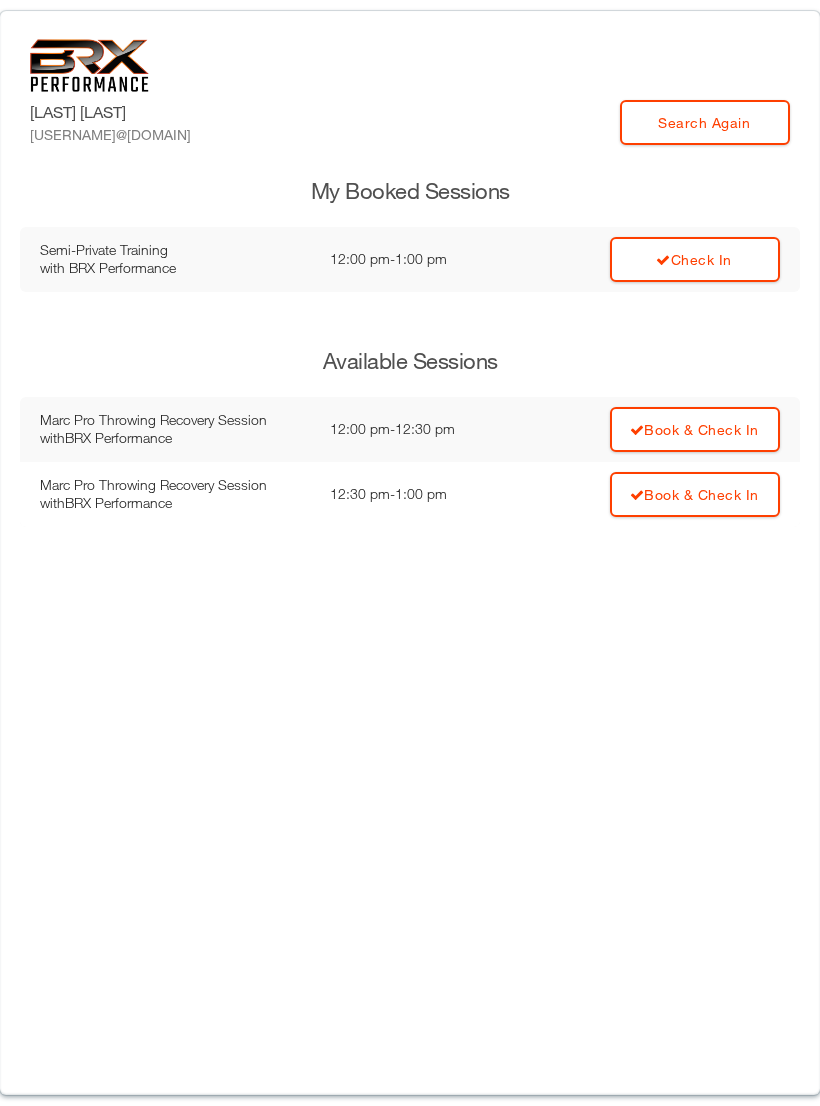 click on "Check In" at bounding box center [695, 259] 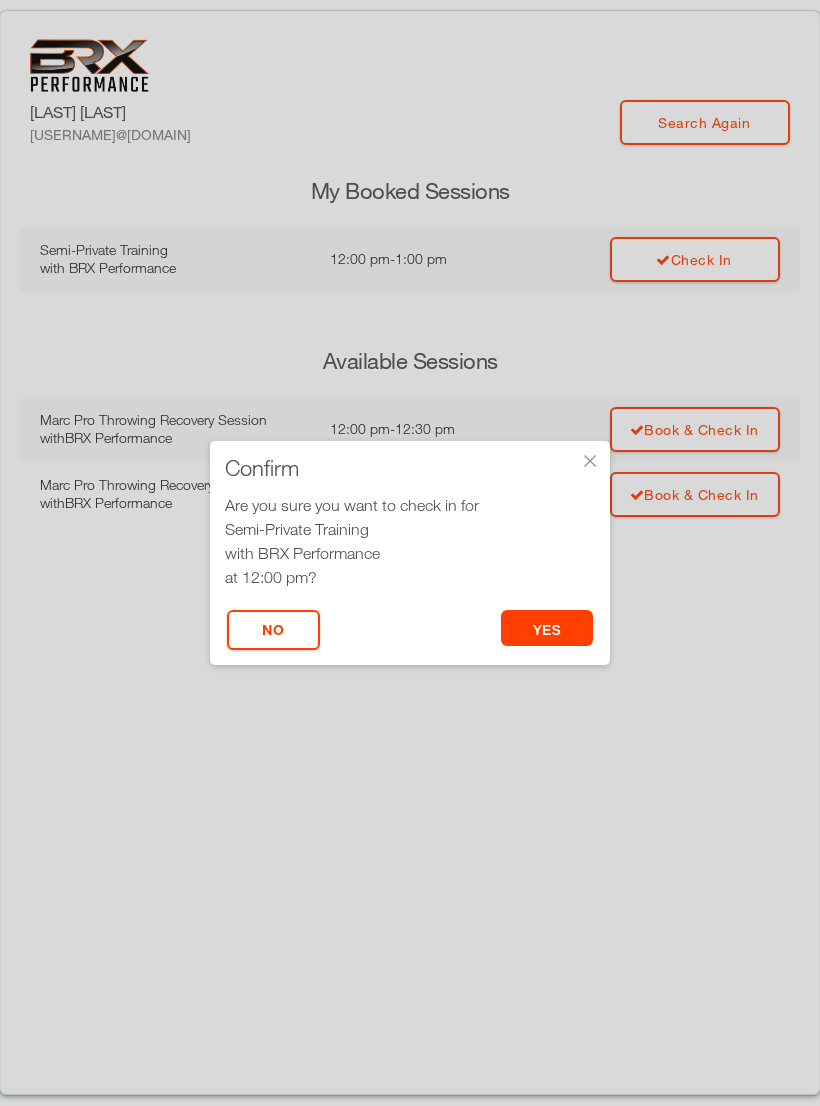 click on "yes" at bounding box center [547, 628] 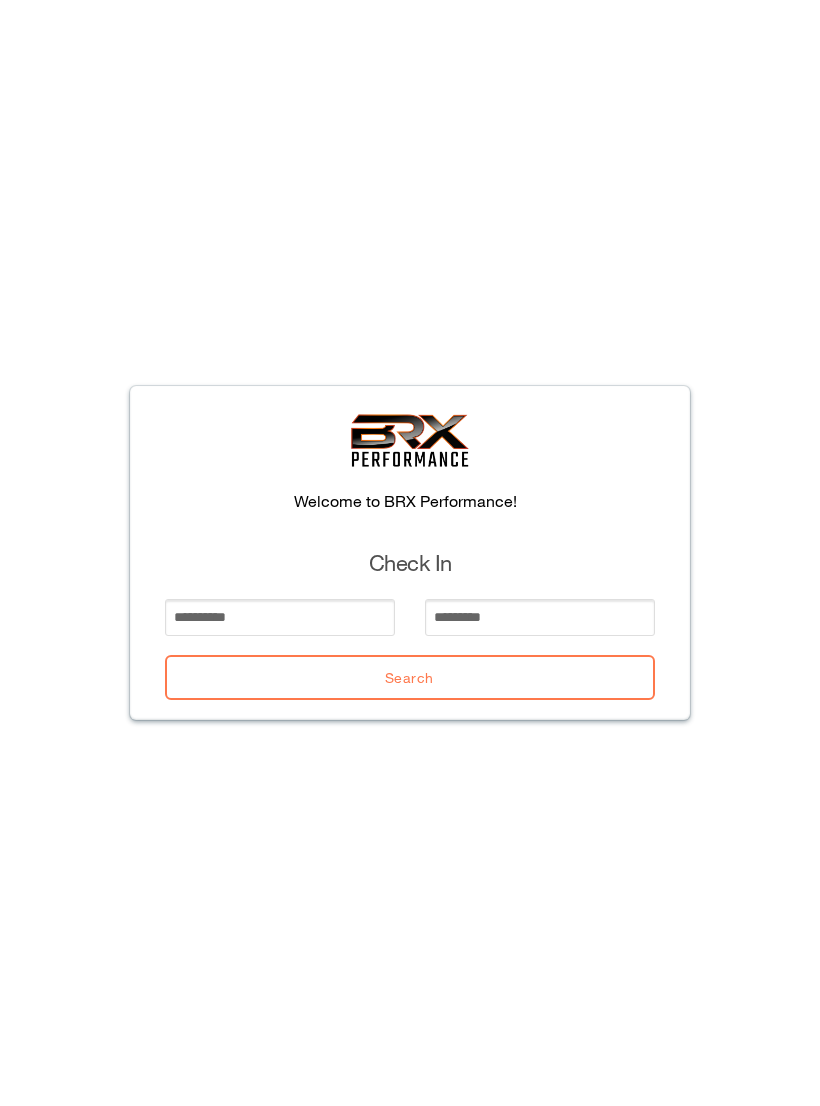 scroll, scrollTop: 0, scrollLeft: 0, axis: both 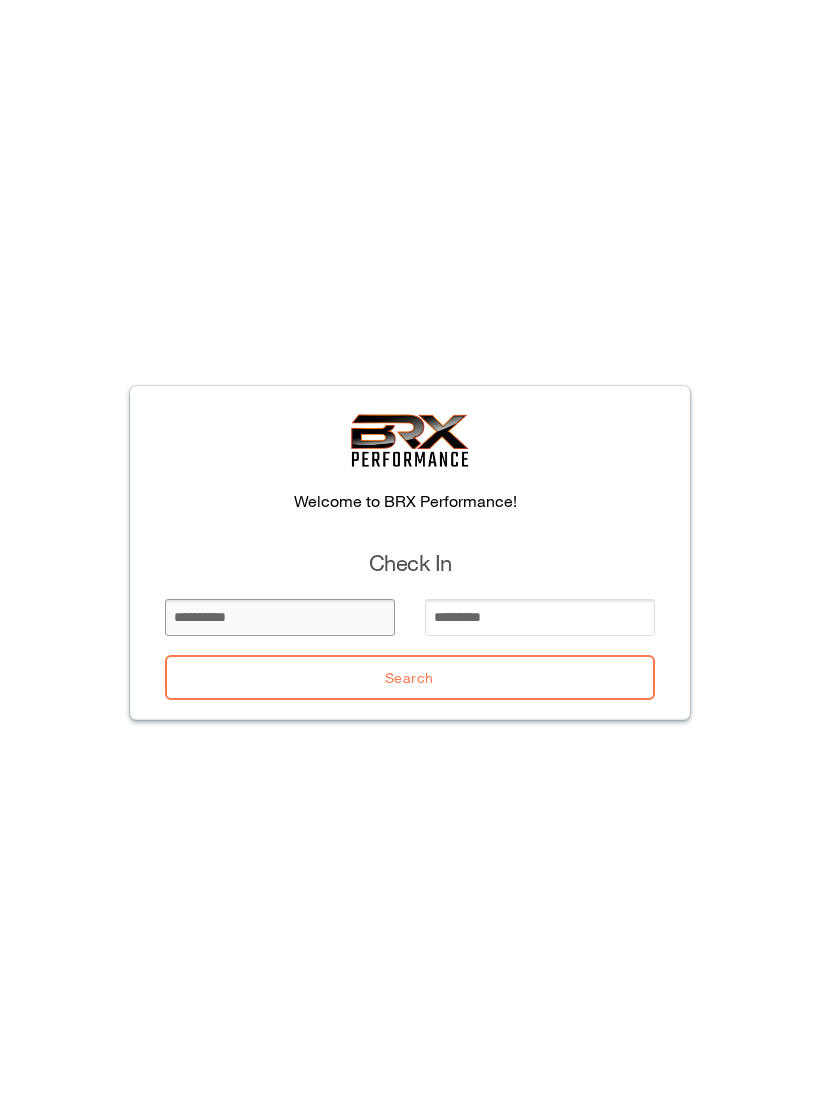 click at bounding box center (280, 617) 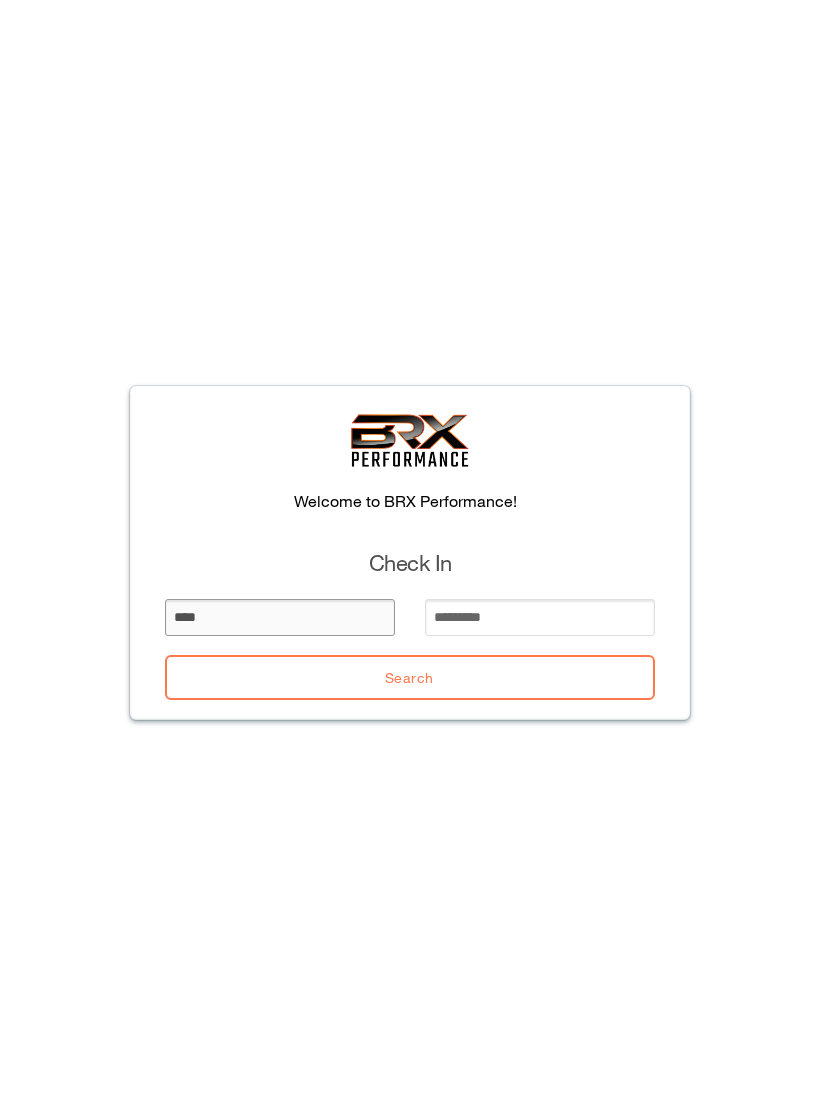 type on "****" 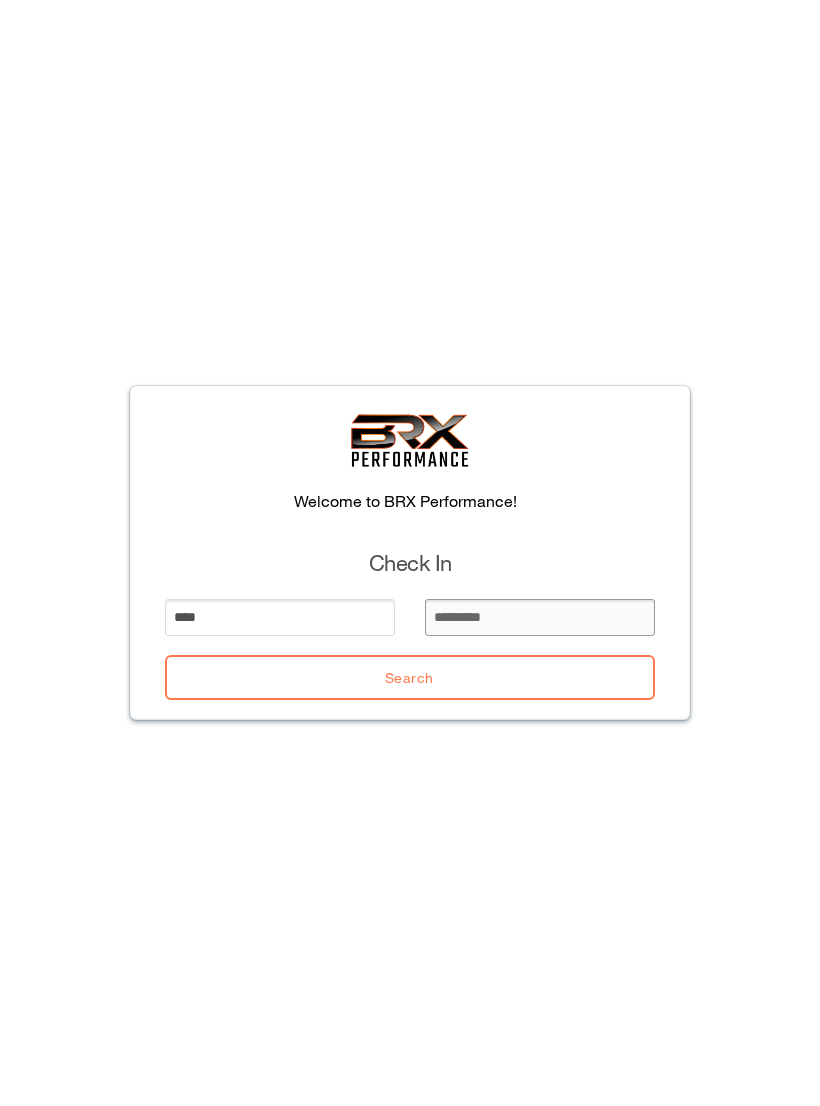 click at bounding box center [540, 617] 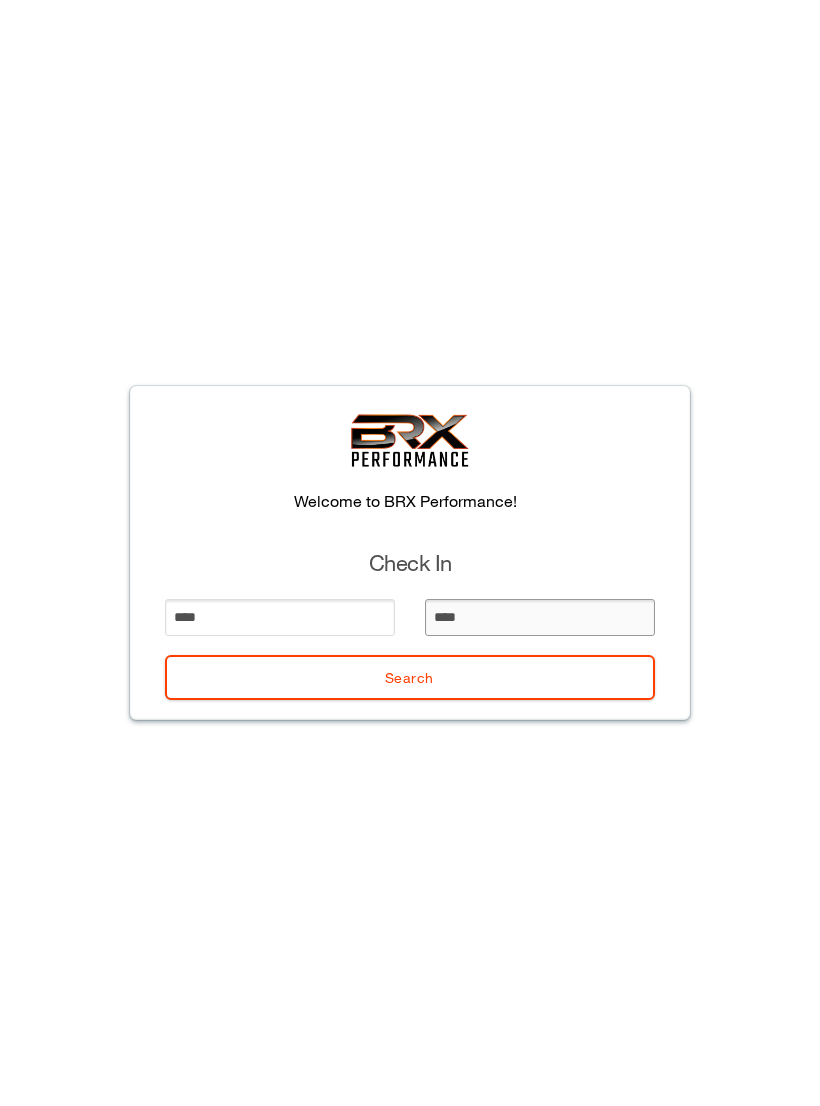 type on "*****" 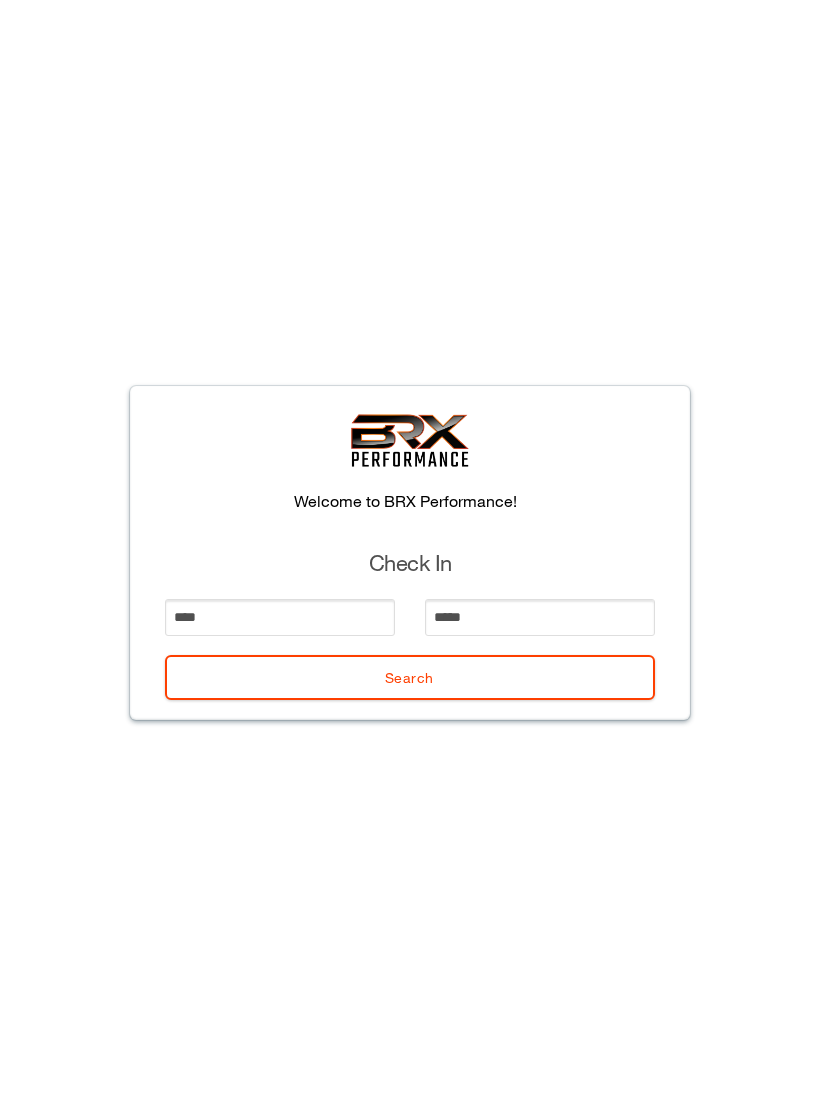 click on "Search" at bounding box center [410, 677] 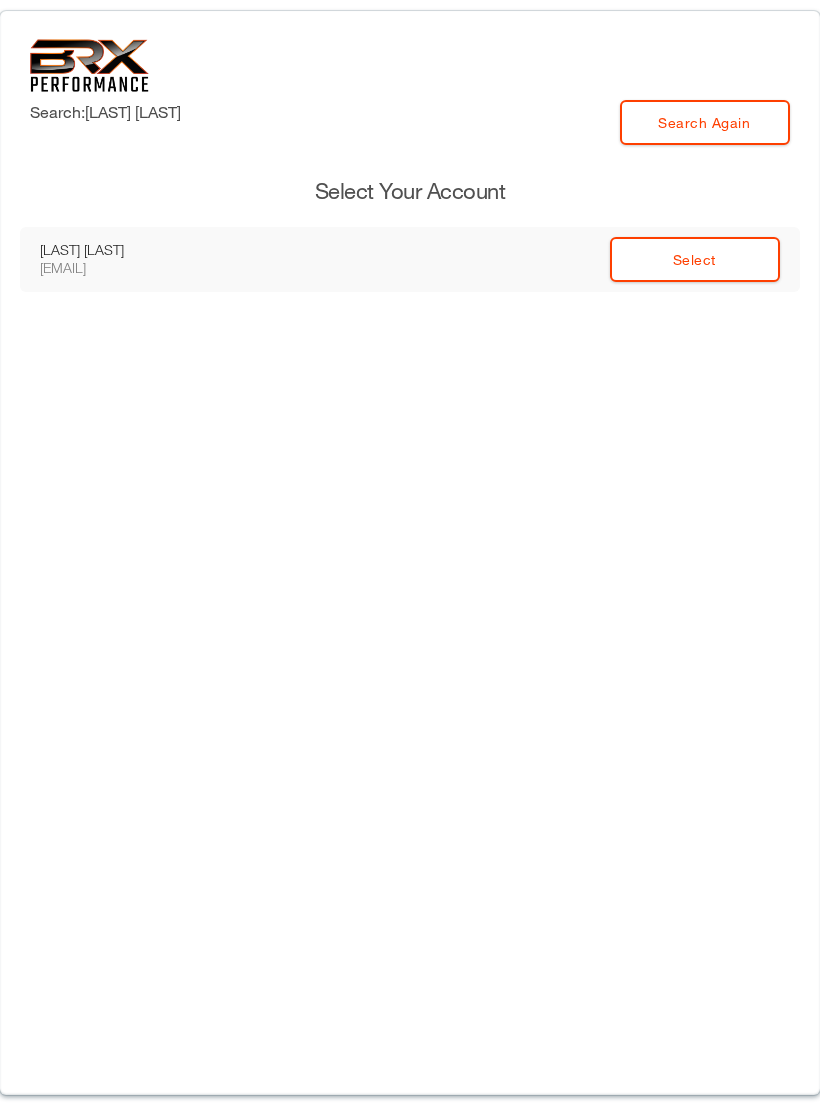 click on "Select" at bounding box center [695, 259] 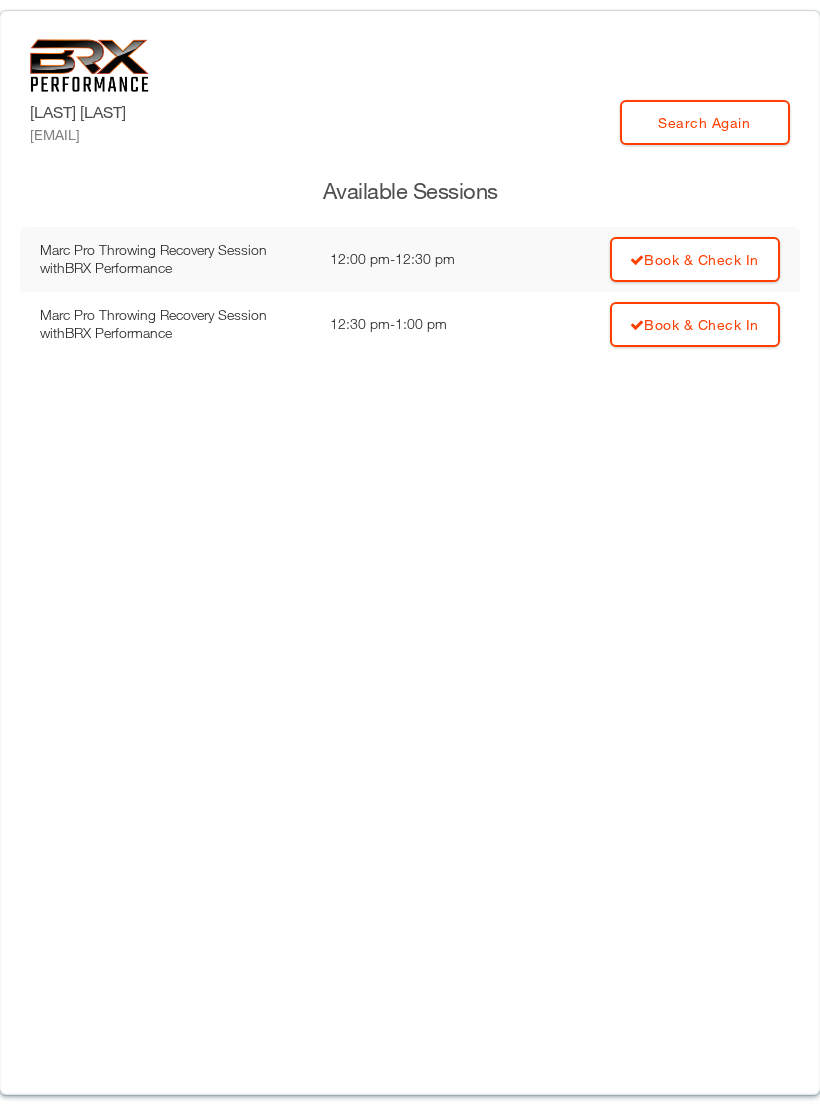 click on "Search Again" at bounding box center (705, 122) 